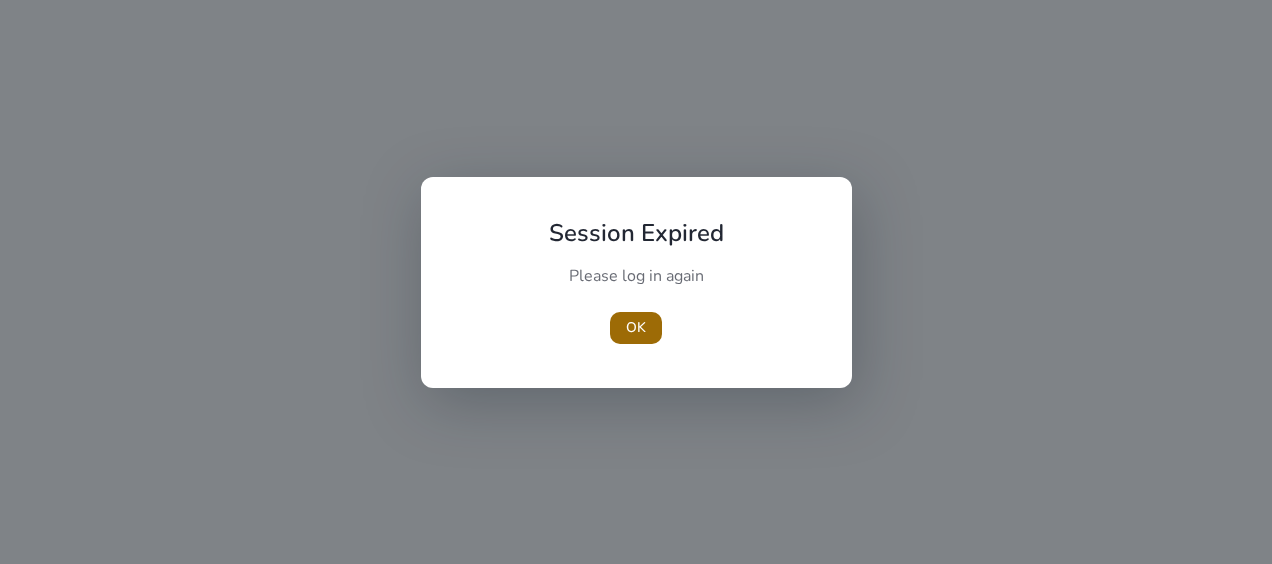 scroll, scrollTop: 0, scrollLeft: 0, axis: both 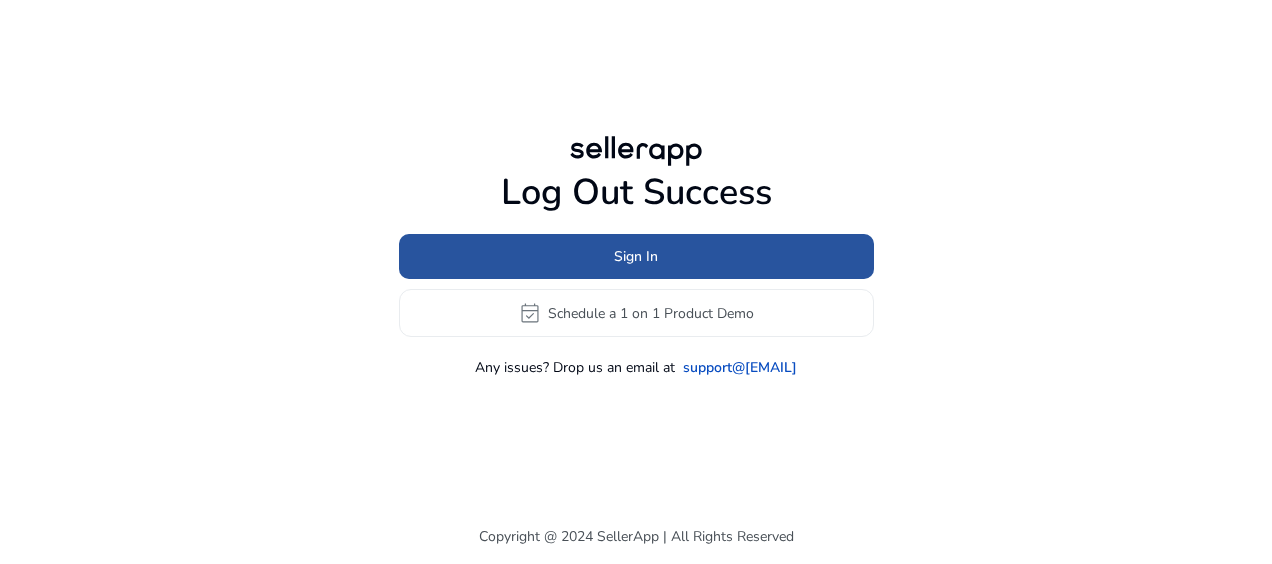 click 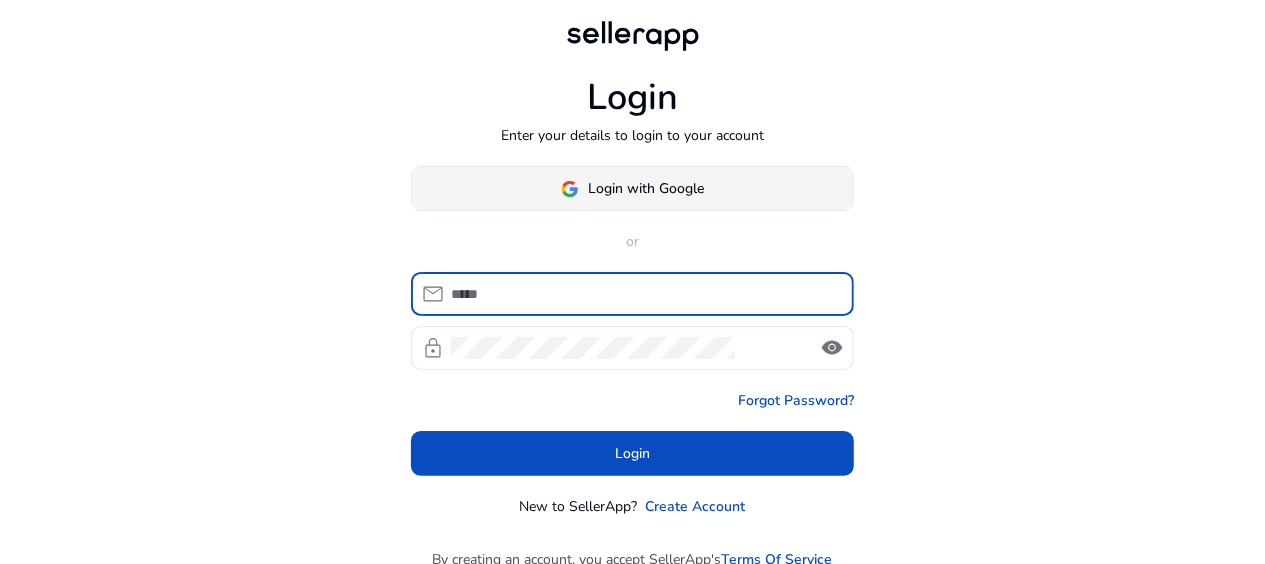 click on "Login with Google" 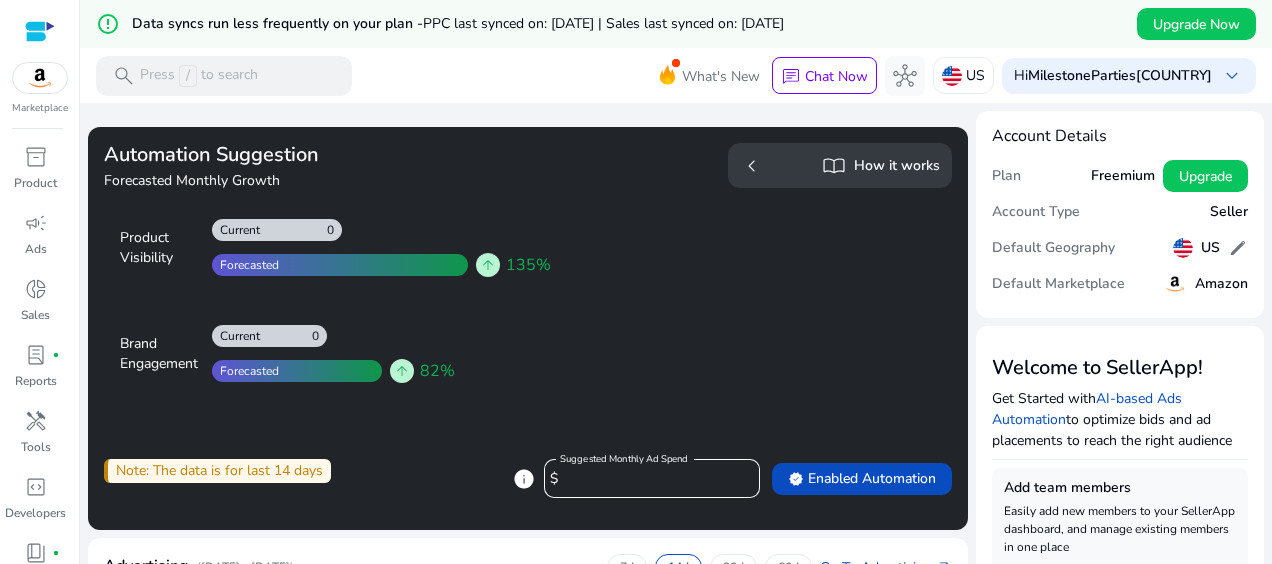 scroll, scrollTop: 0, scrollLeft: 0, axis: both 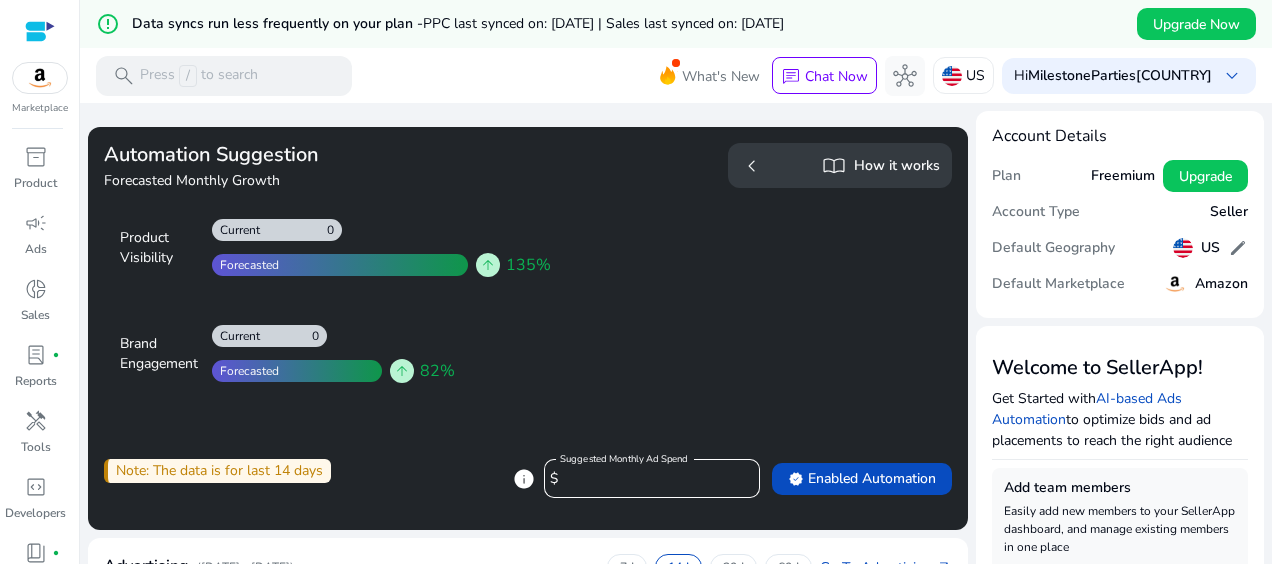 click at bounding box center (40, 31) 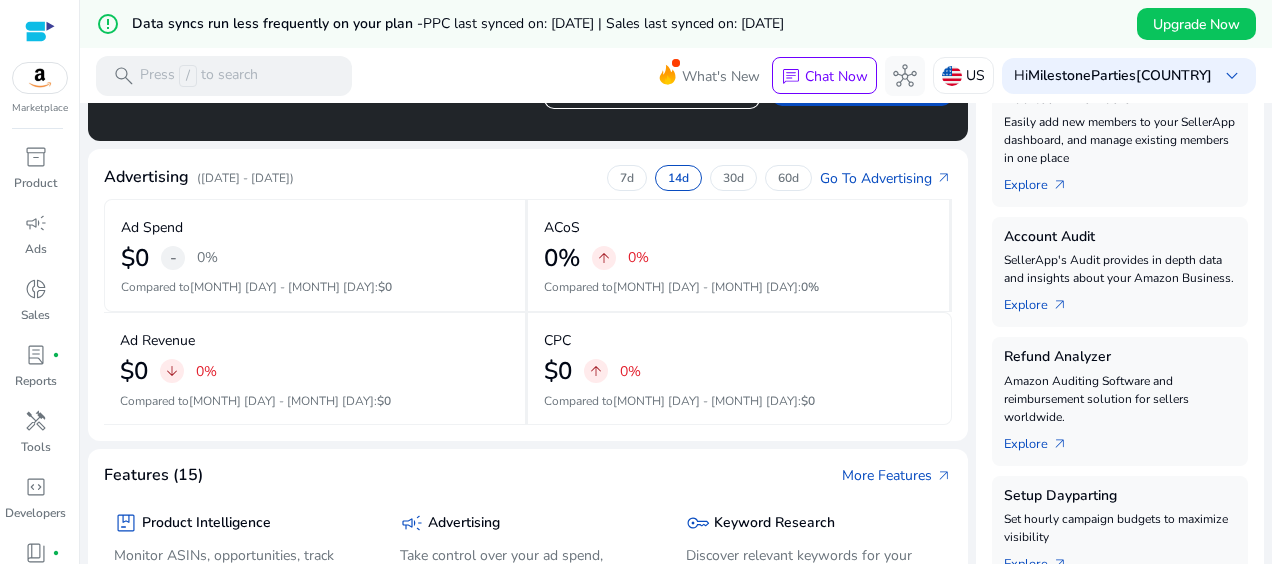 scroll, scrollTop: 400, scrollLeft: 0, axis: vertical 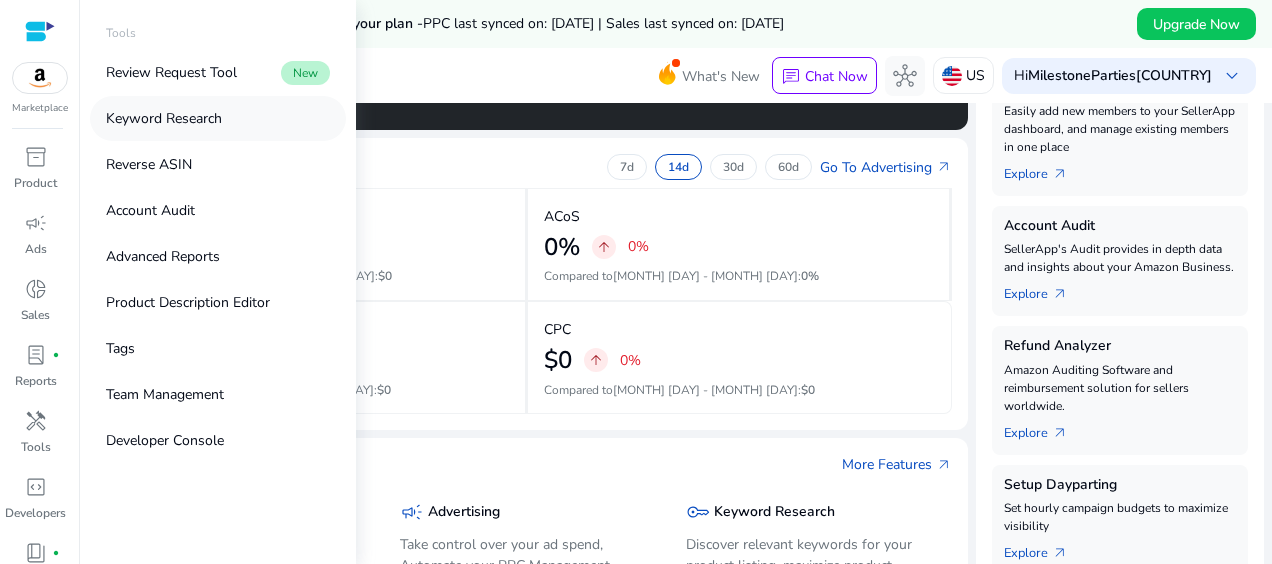 click on "Keyword Research" at bounding box center (164, 118) 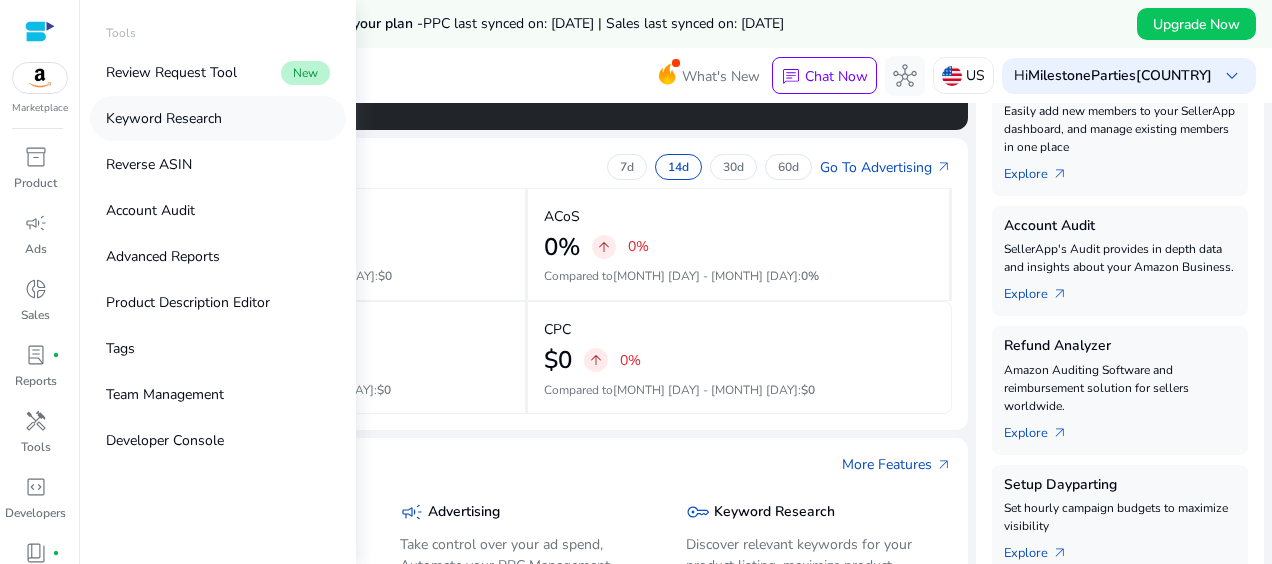 scroll, scrollTop: 0, scrollLeft: 0, axis: both 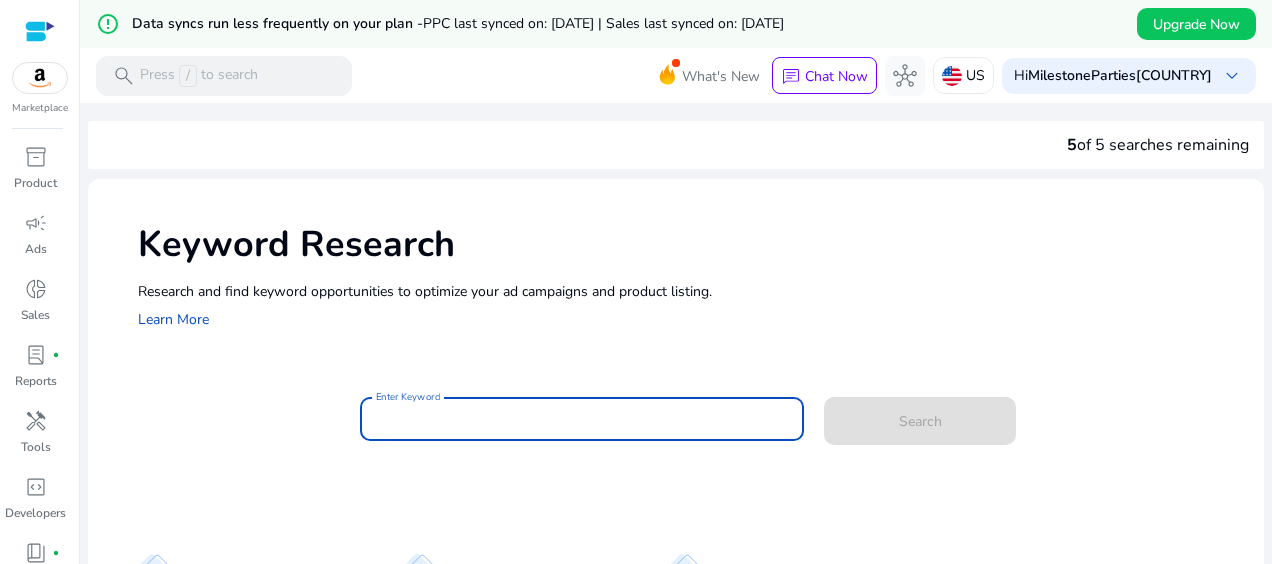 click on "Enter Keyword" at bounding box center (582, 419) 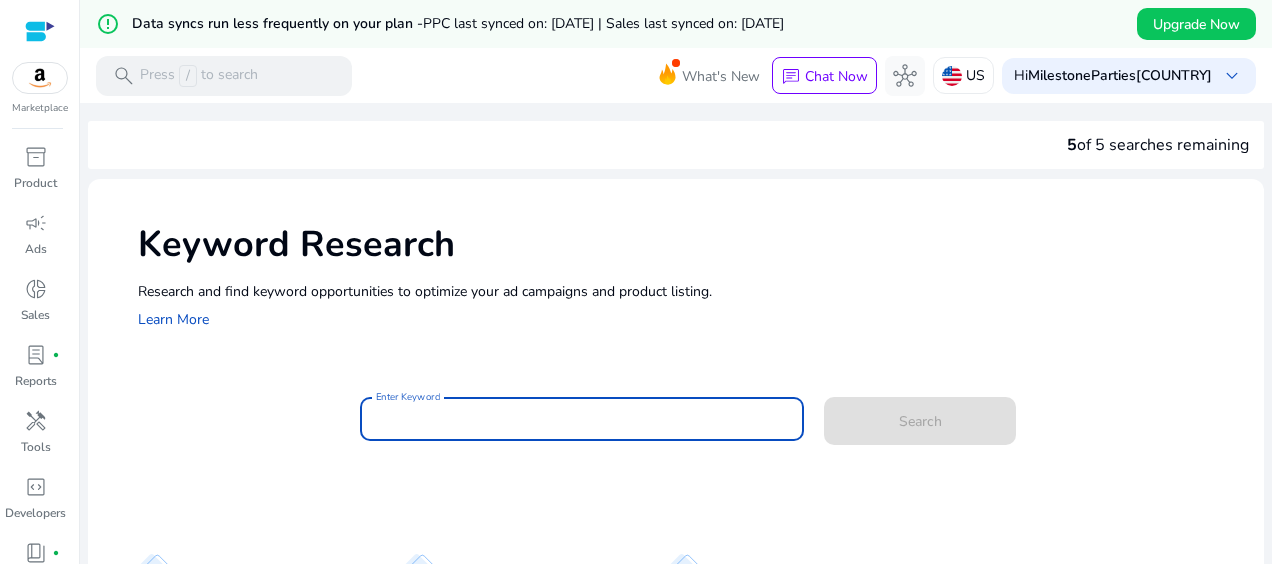 paste on "**********" 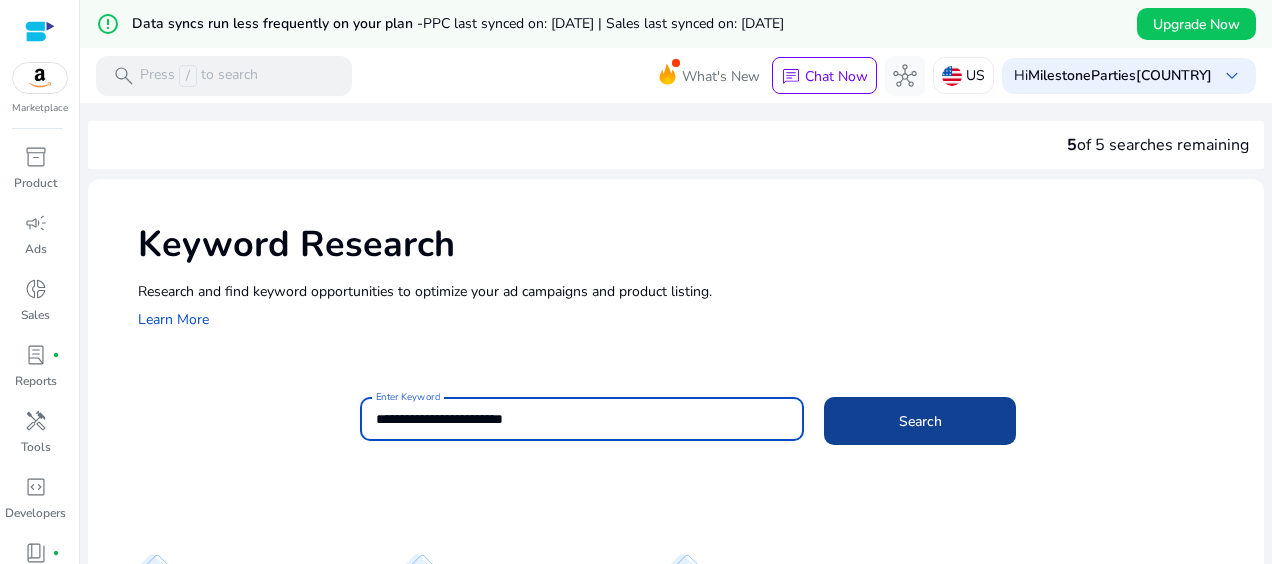 type on "**********" 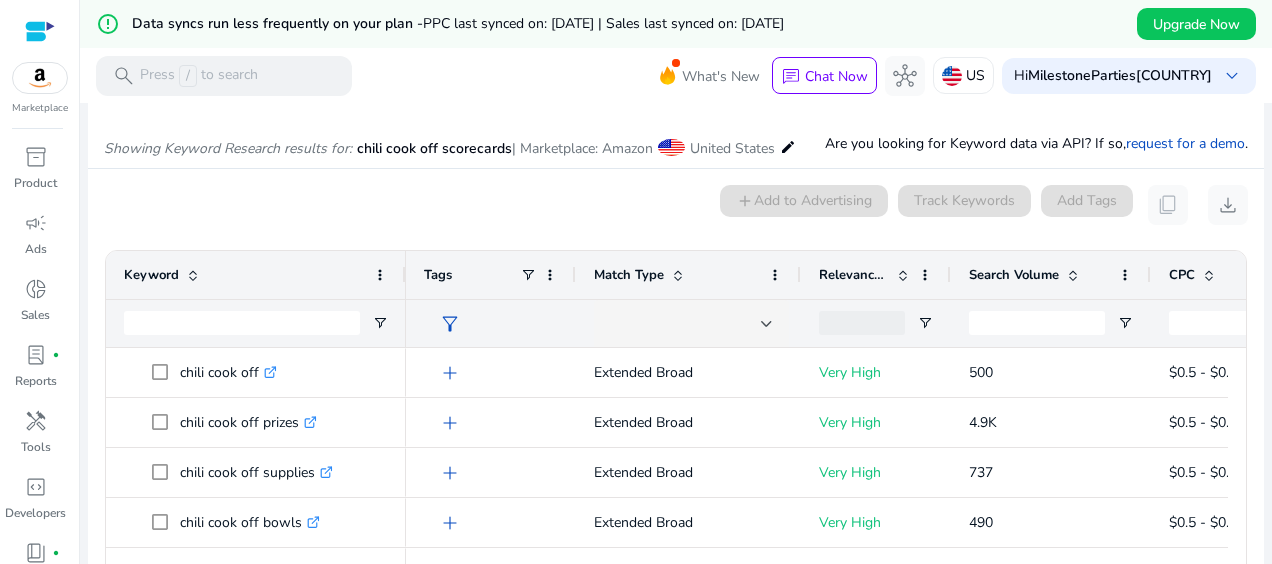 scroll, scrollTop: 286, scrollLeft: 0, axis: vertical 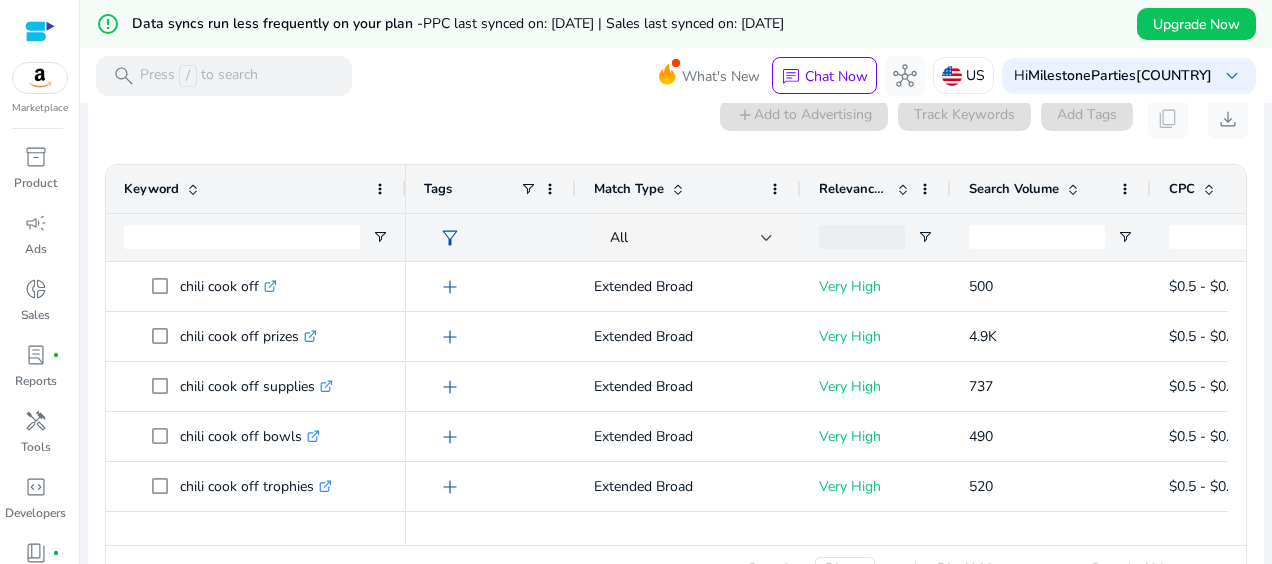 click at bounding box center [1073, 189] 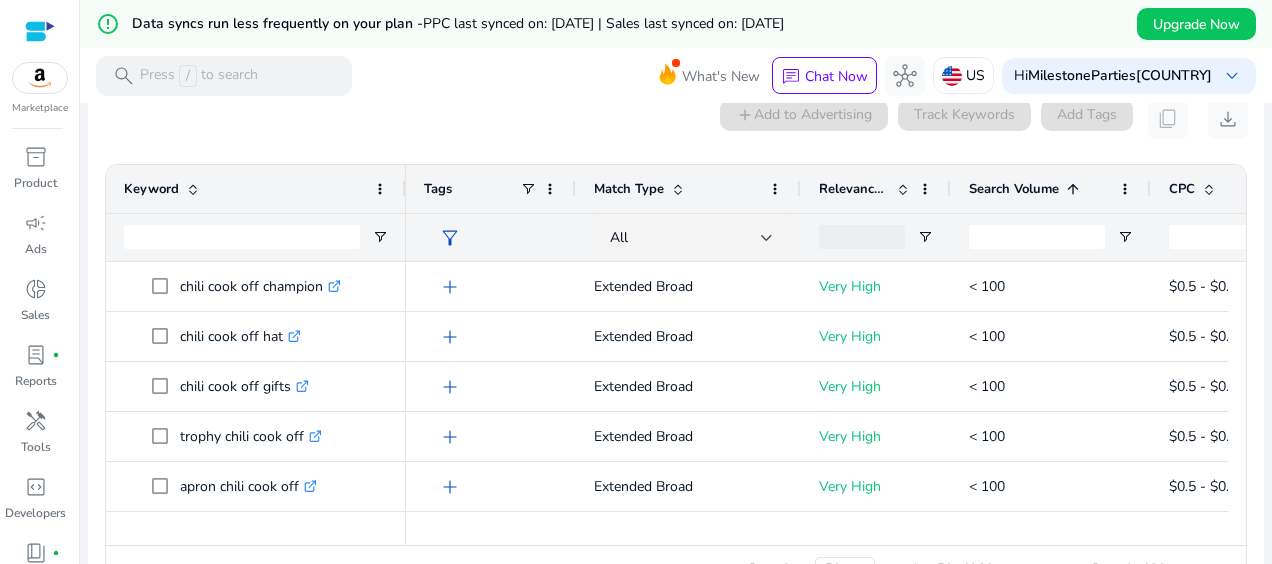 click at bounding box center [1073, 189] 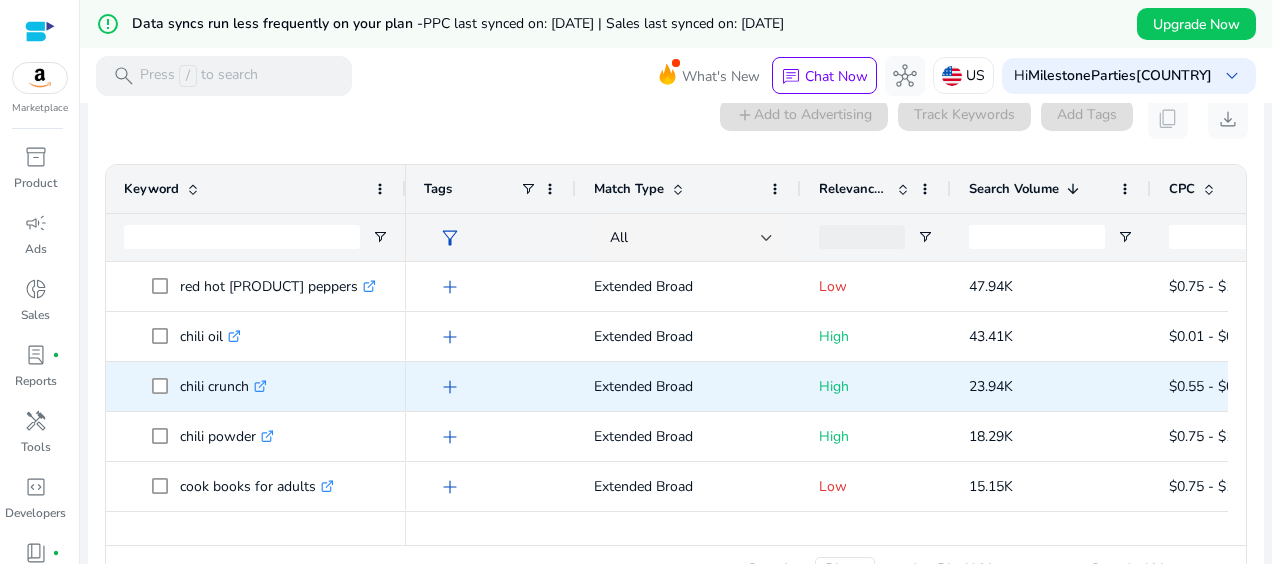 scroll, scrollTop: 85, scrollLeft: 0, axis: vertical 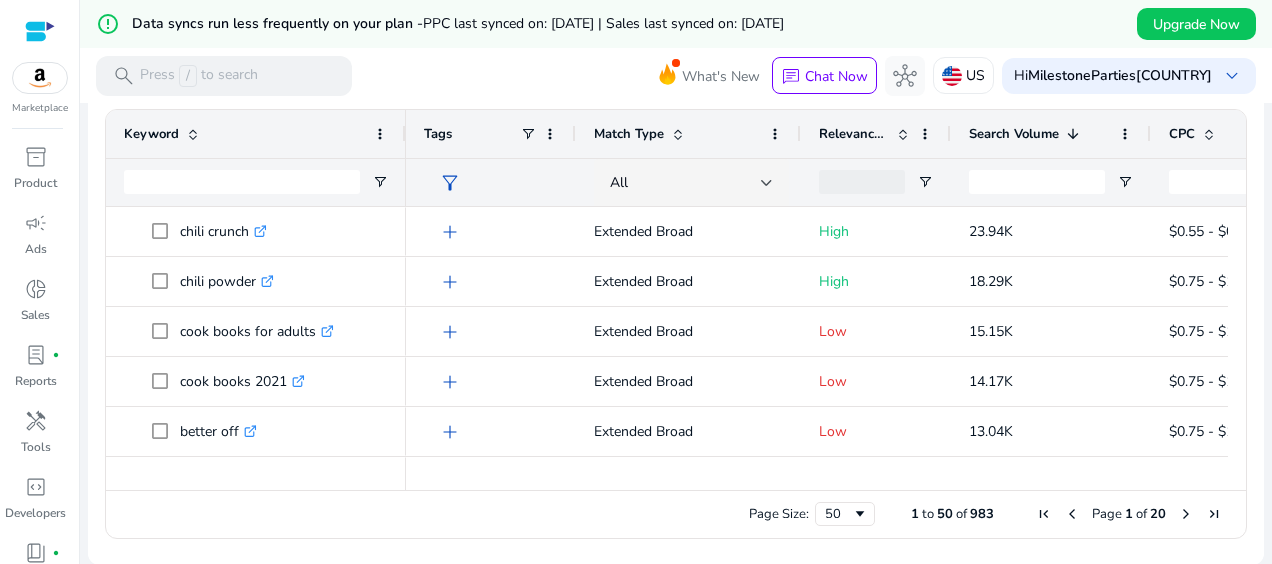 click at bounding box center (903, 134) 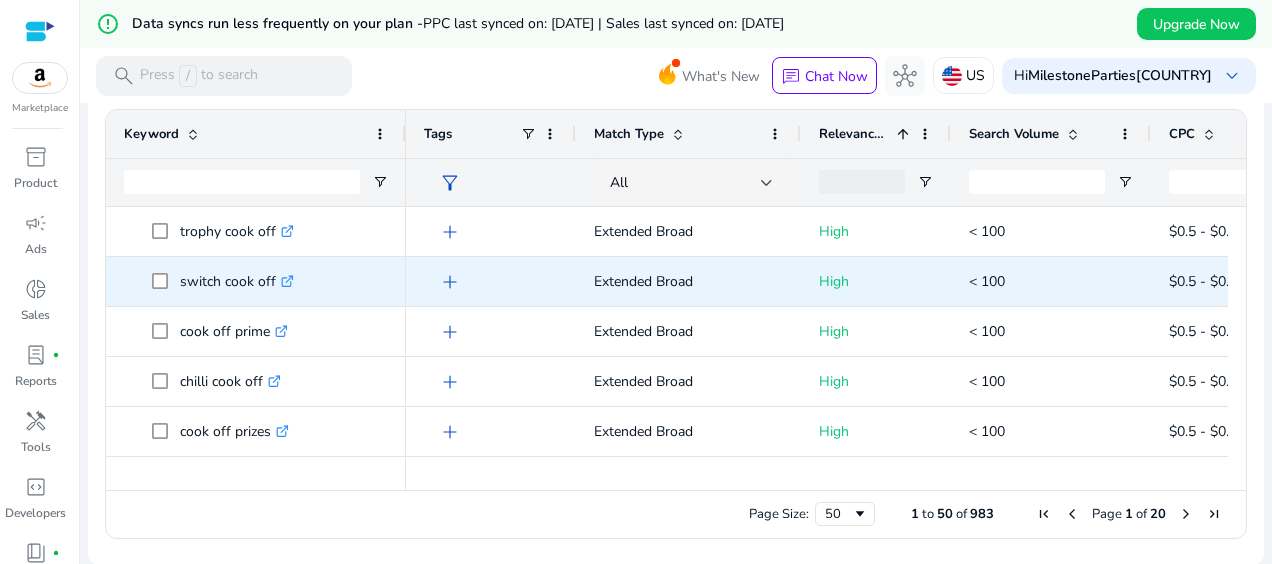 scroll, scrollTop: 34, scrollLeft: 0, axis: vertical 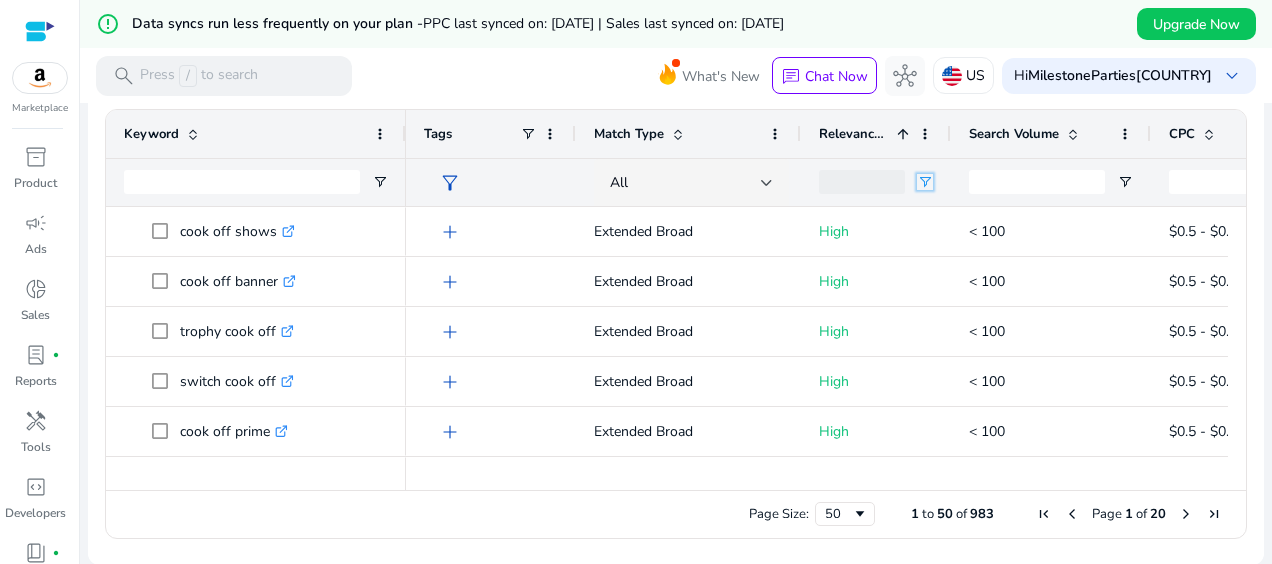 click at bounding box center (925, 182) 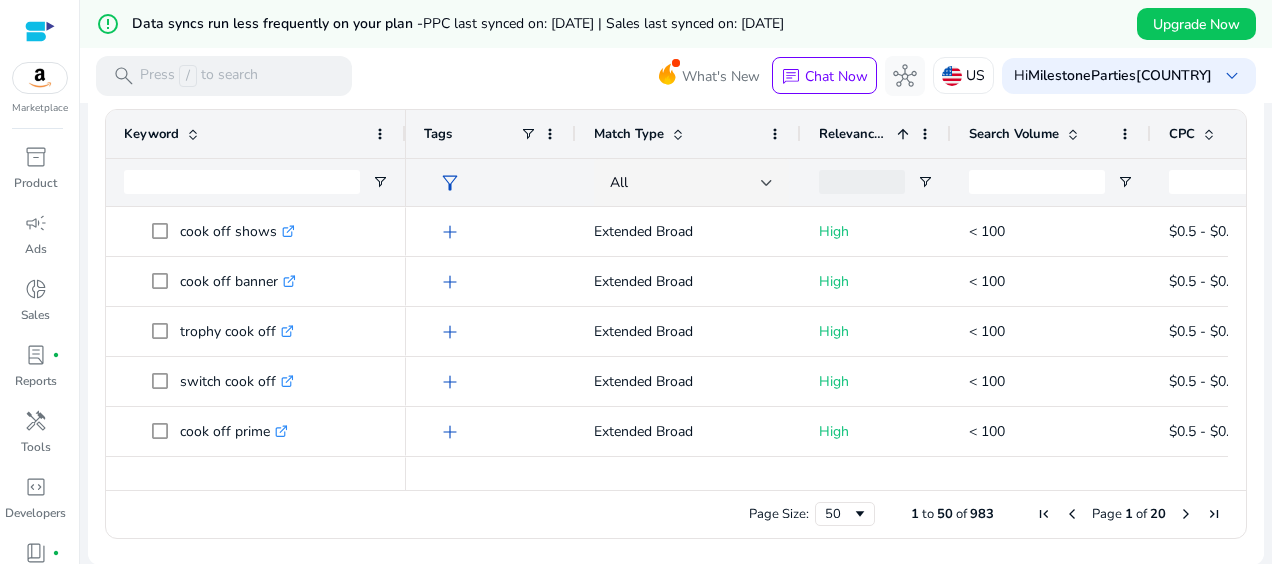 click on "search   Press  /  to search  What's New  chat  Chat Now  hub  US  Hi  MilestonePartiesUS  keyboard_arrow_down" at bounding box center [676, 75] 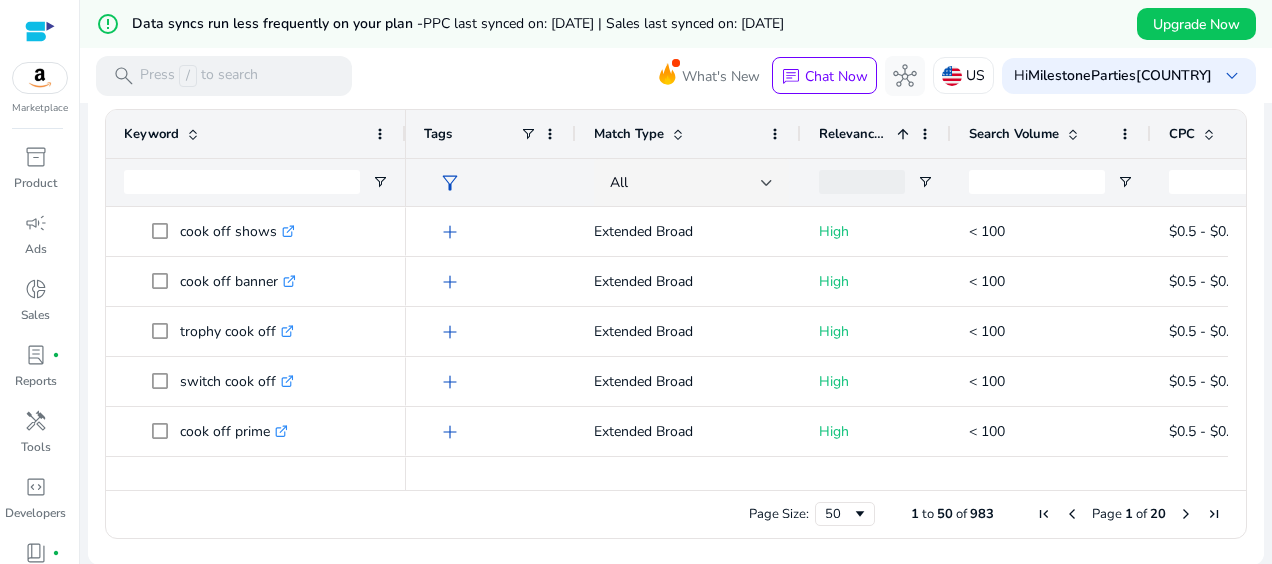 click at bounding box center [1073, 134] 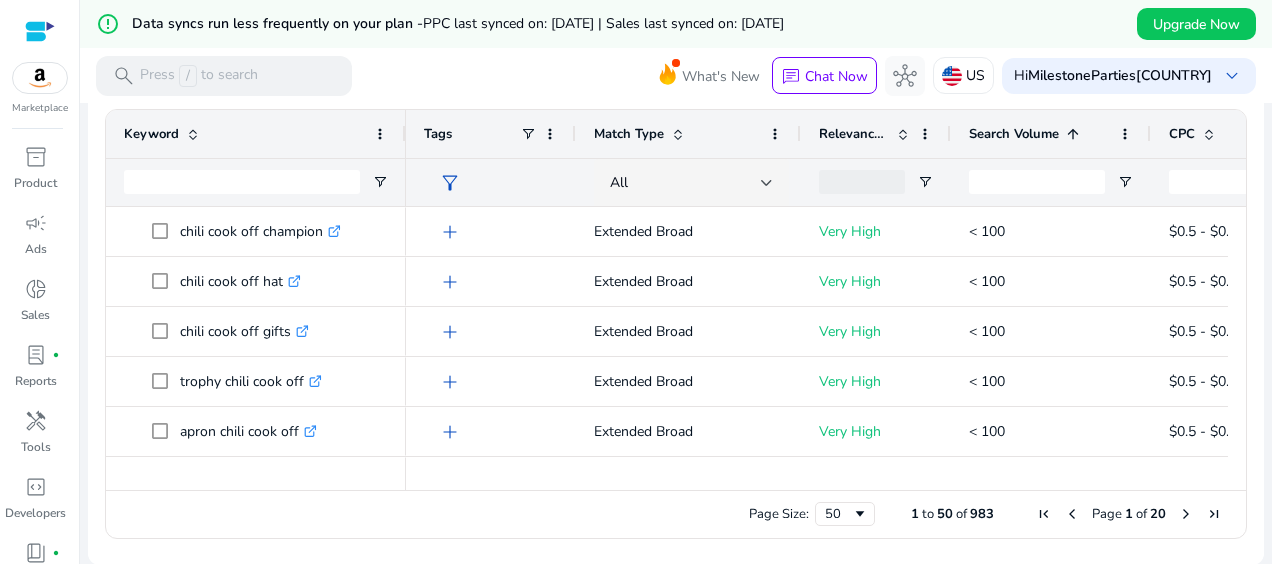 click at bounding box center (1073, 134) 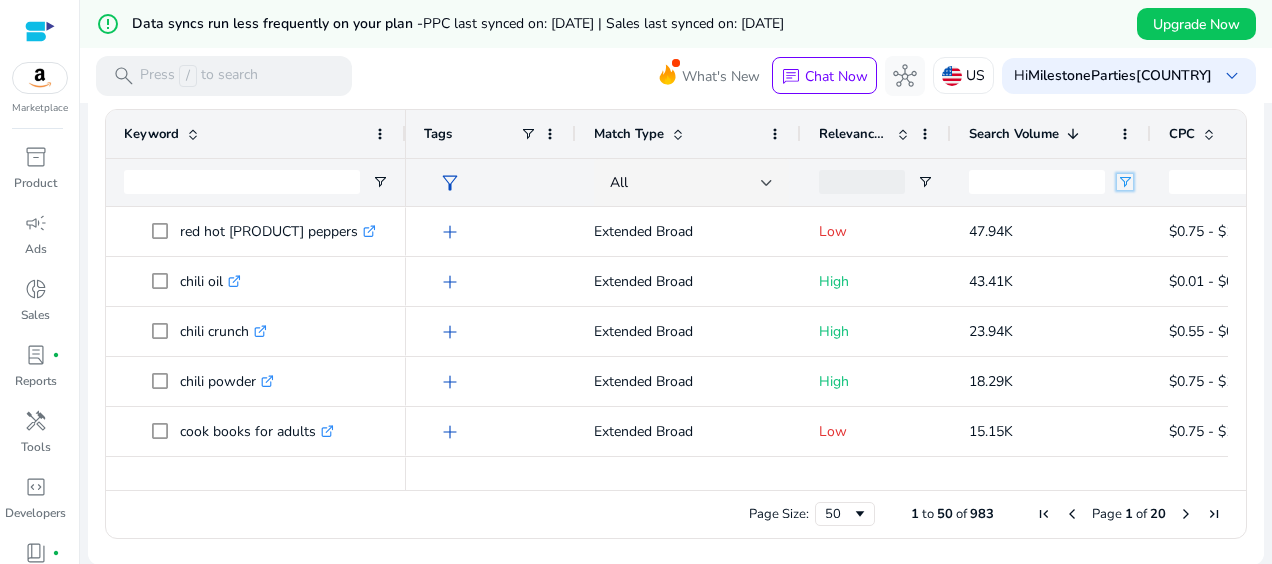 click at bounding box center [1125, 182] 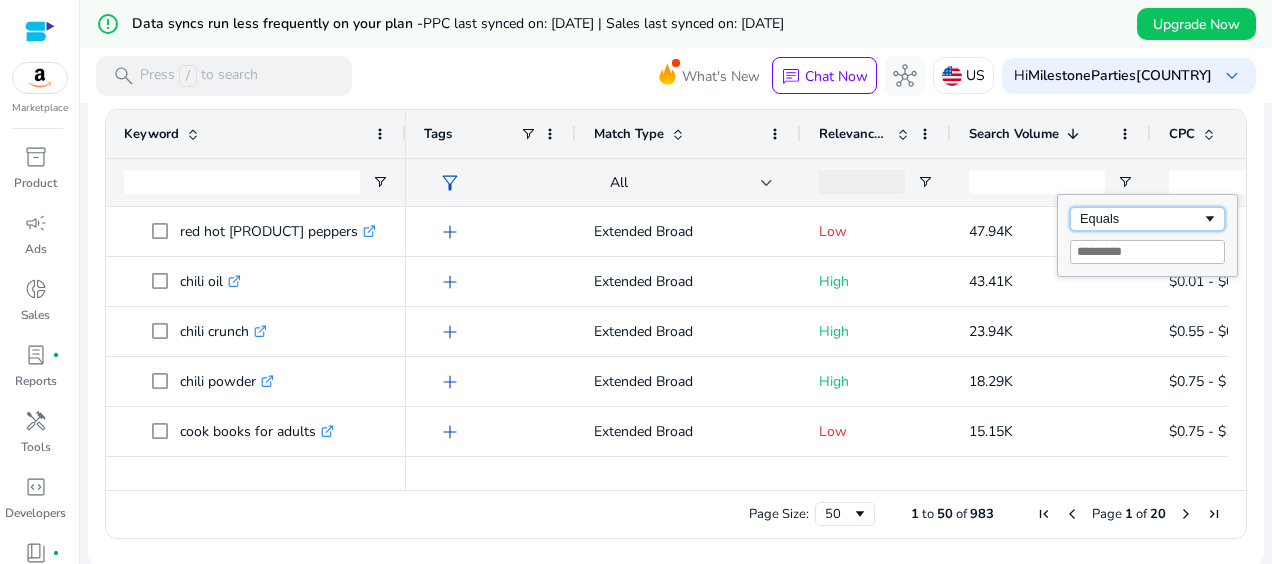 click on "Equals" at bounding box center [1141, 218] 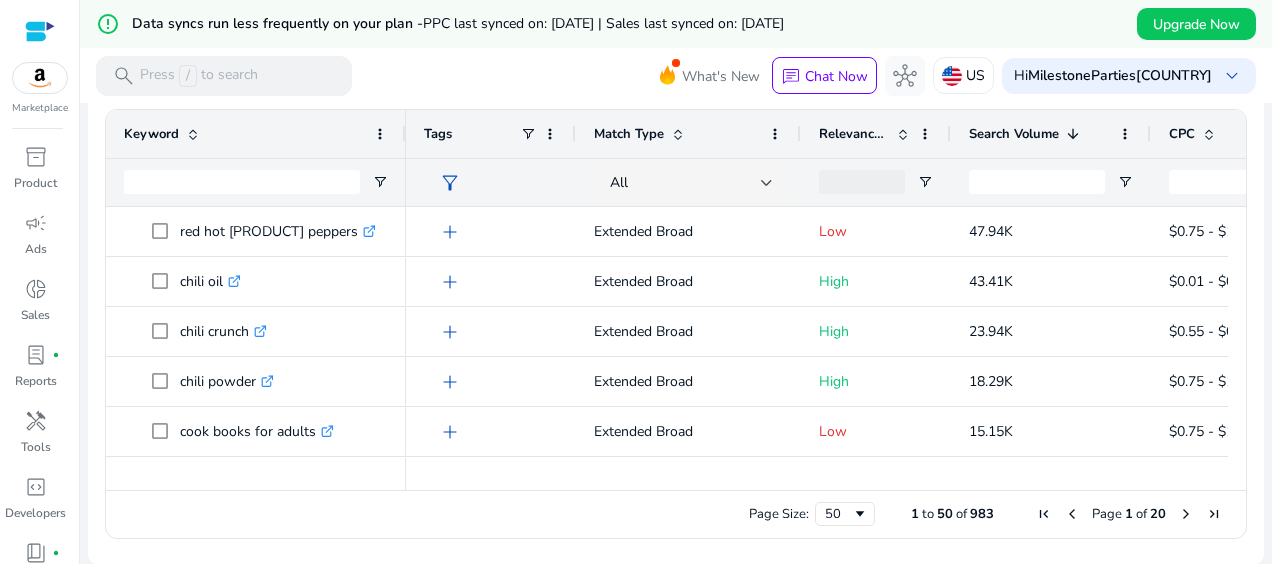 click on "search   Press  /  to search  What's New  chat  Chat Now  hub  US  Hi  MilestonePartiesUS  keyboard_arrow_down" at bounding box center (676, 75) 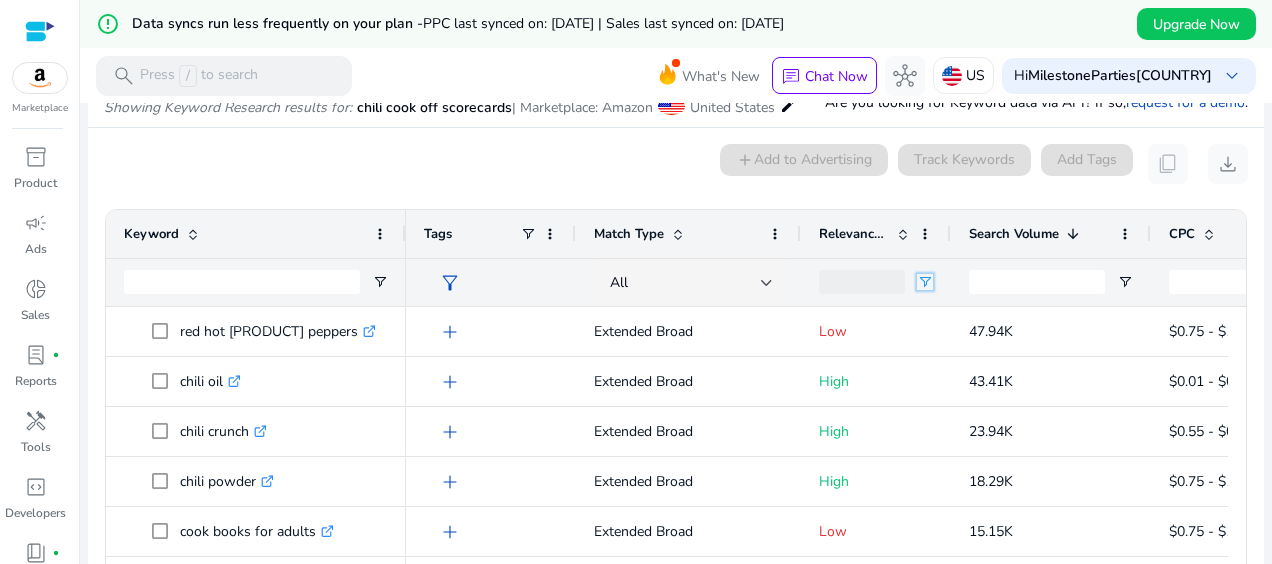 click at bounding box center (925, 282) 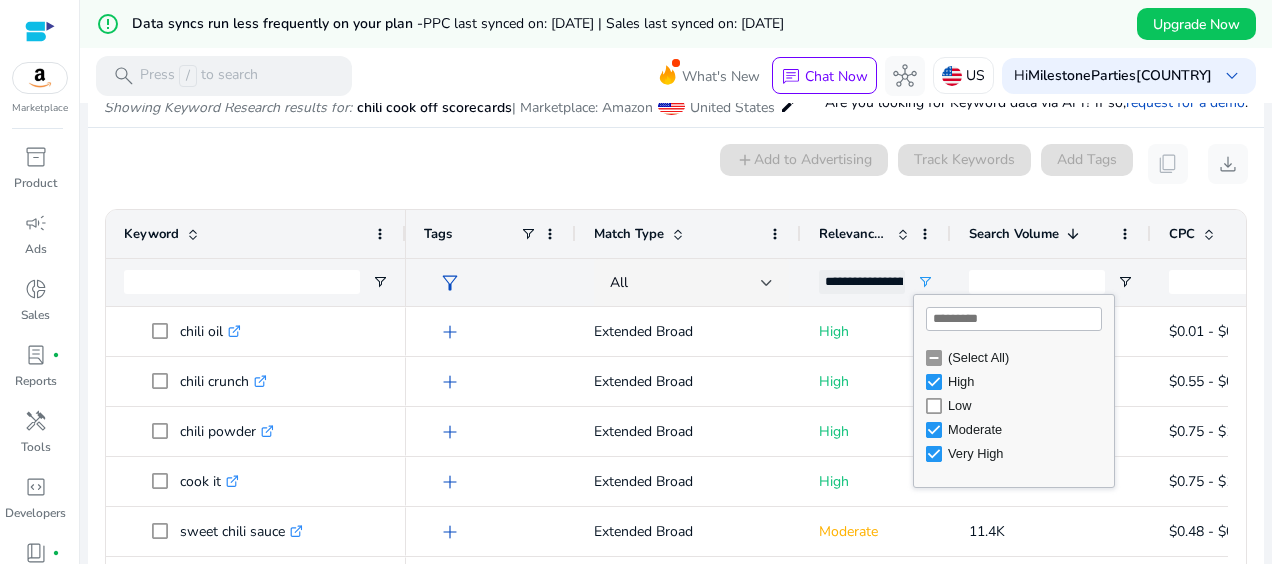 click on "0 keyword(s) selected  add  Add to Advertising   Track Keywords   Add Tags   content_copy   download" at bounding box center [676, 164] 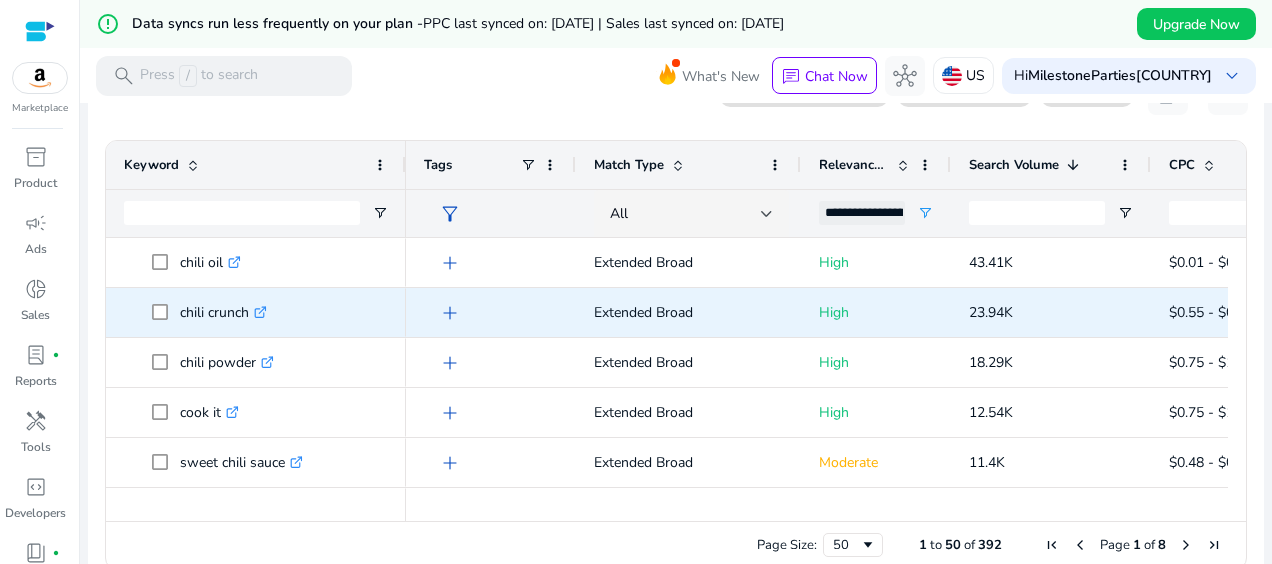 scroll, scrollTop: 341, scrollLeft: 0, axis: vertical 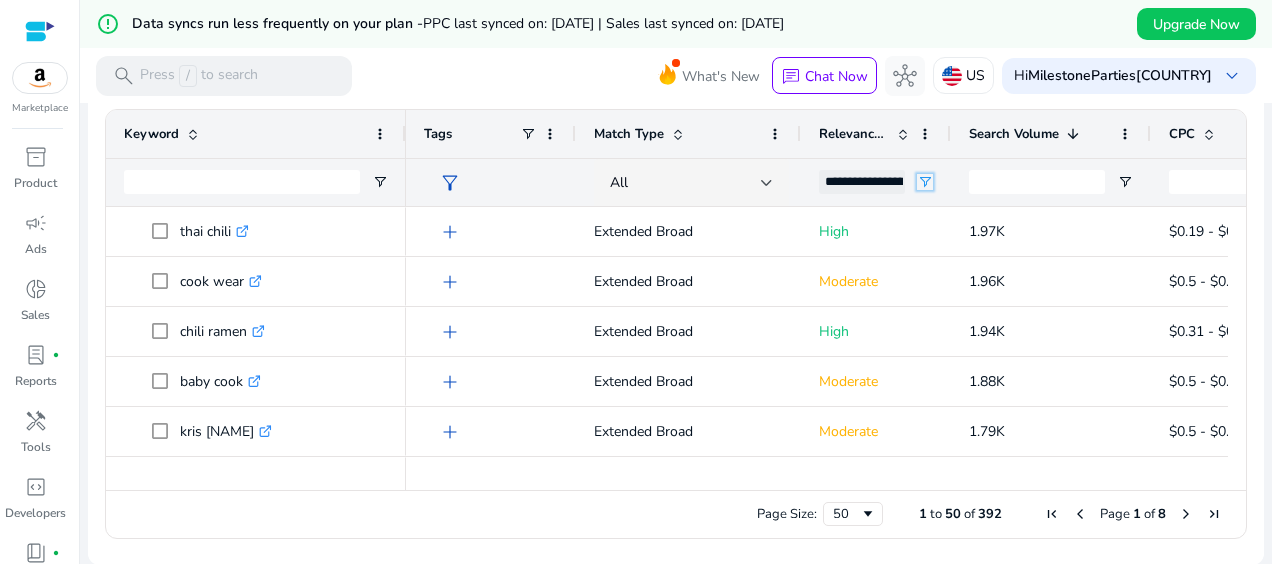 click at bounding box center [925, 182] 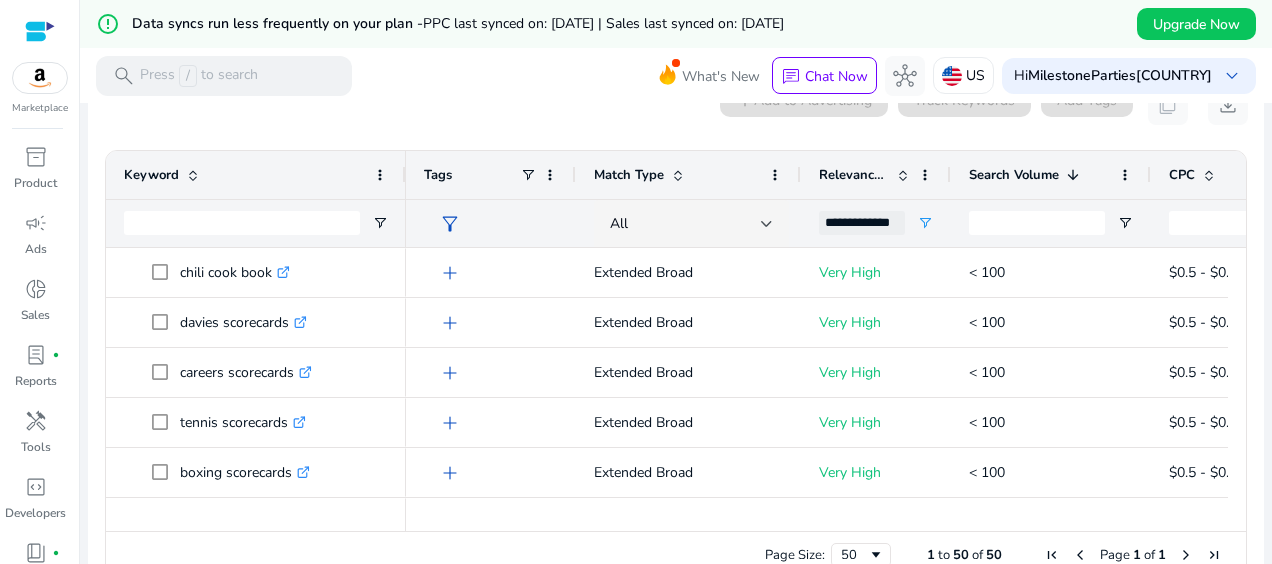 click on "0 keyword(s) selected  add  Add to Advertising   Track Keywords   Add Tags   content_copy   download" at bounding box center [676, 105] 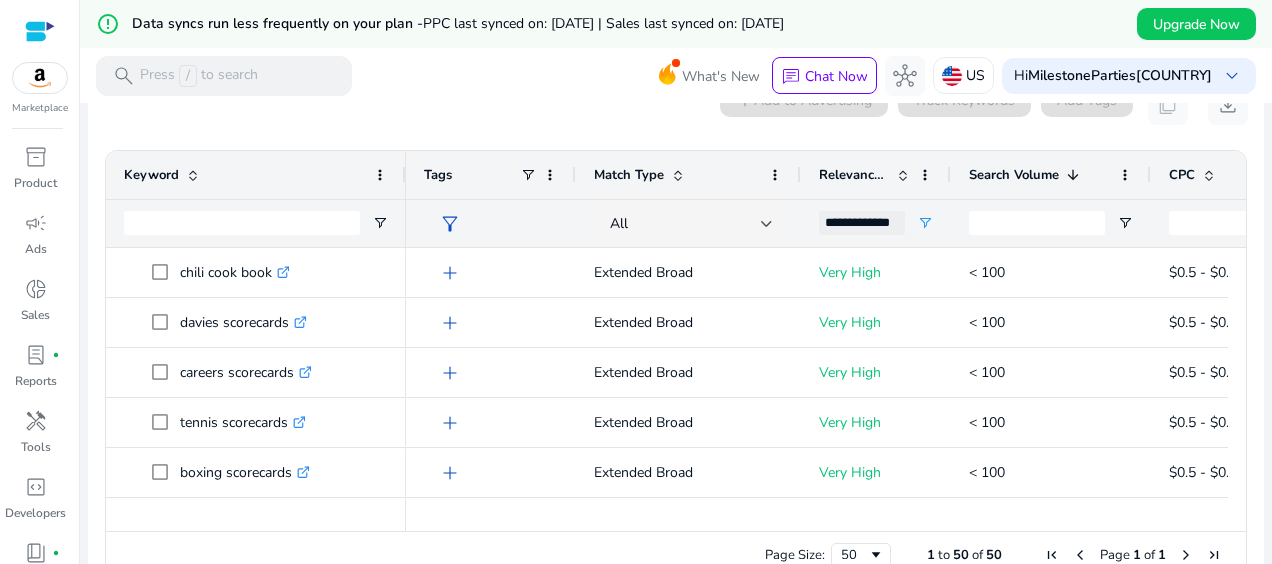 click at bounding box center [1073, 175] 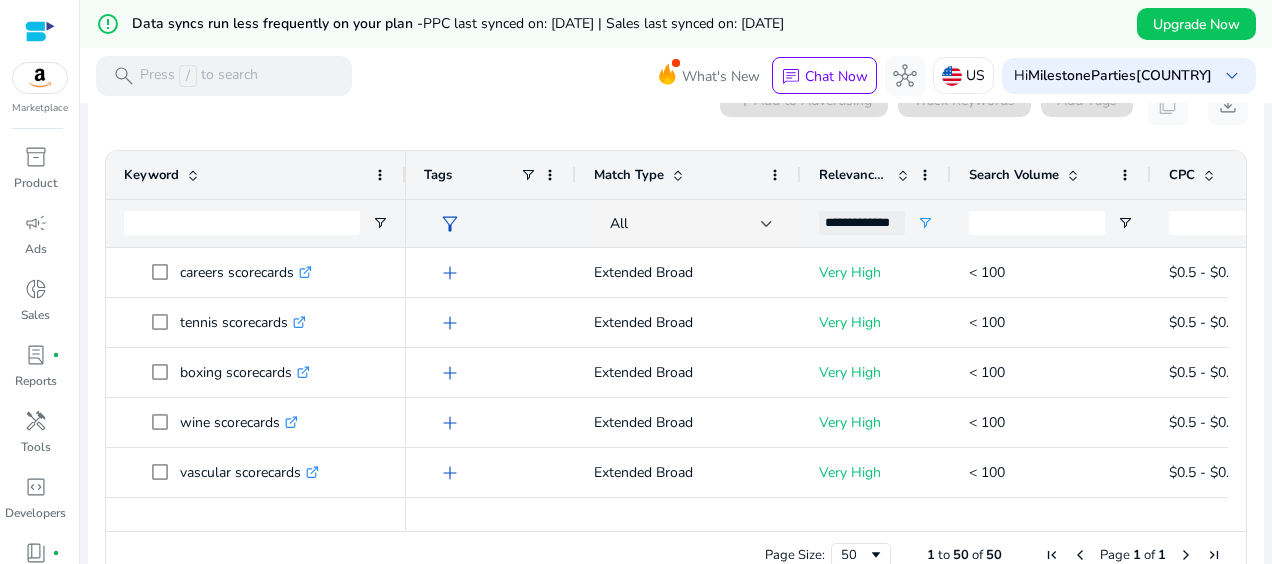 click at bounding box center (1073, 175) 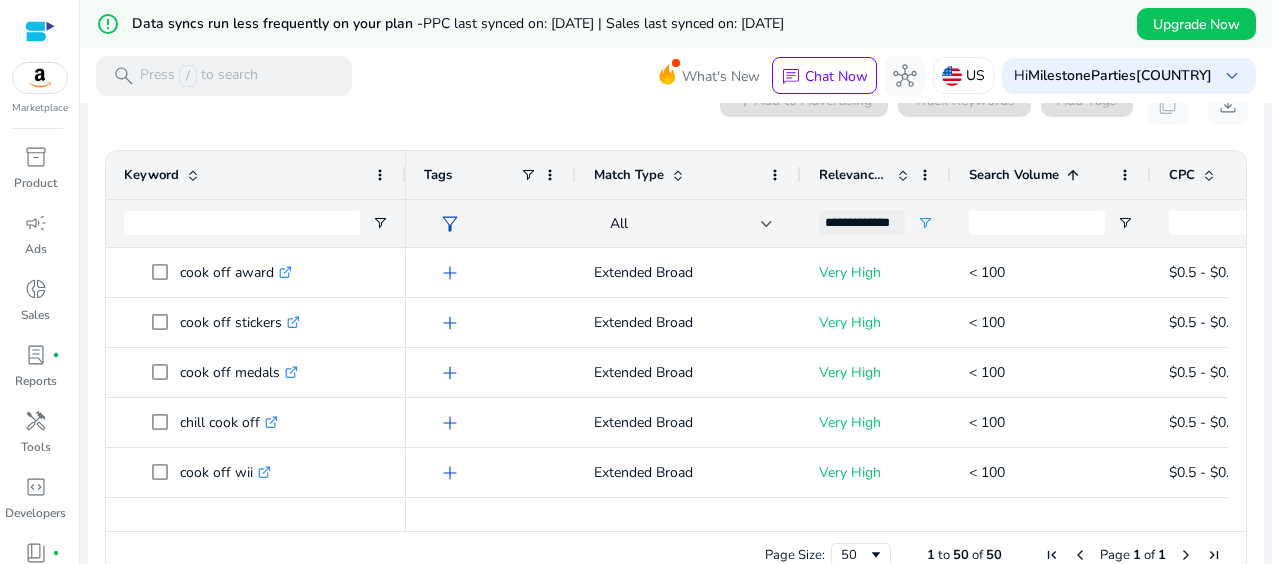 click on "Search Volume" at bounding box center (1014, 175) 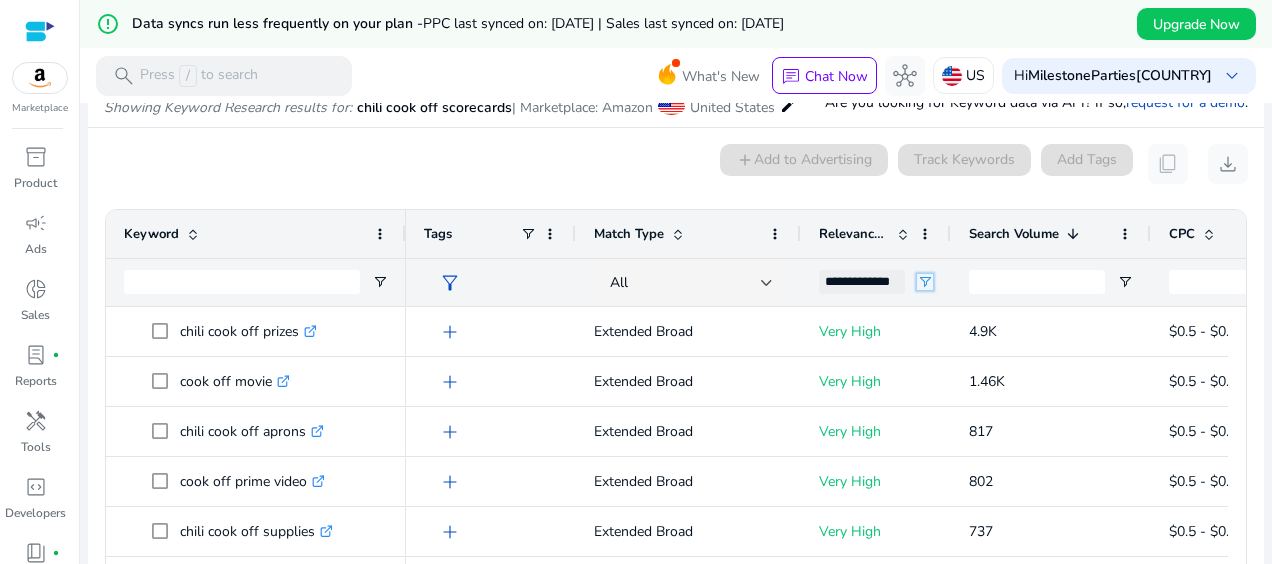 click at bounding box center [925, 282] 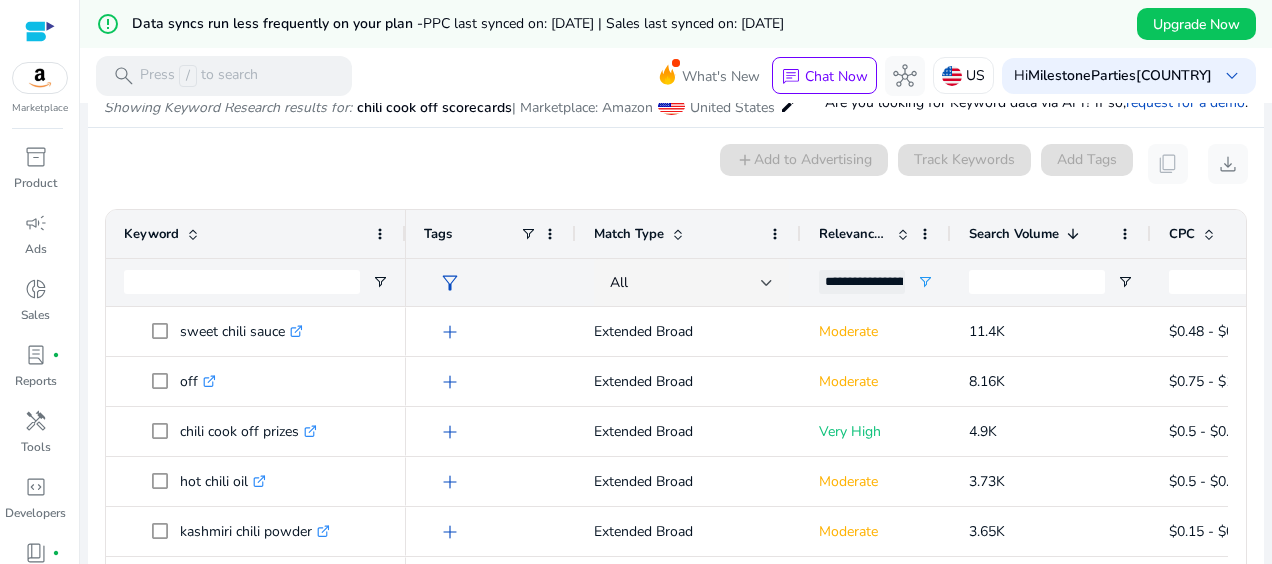 click on "0 keyword(s) selected  add  Add to Advertising   Track Keywords   Add Tags   content_copy   download" at bounding box center [676, 164] 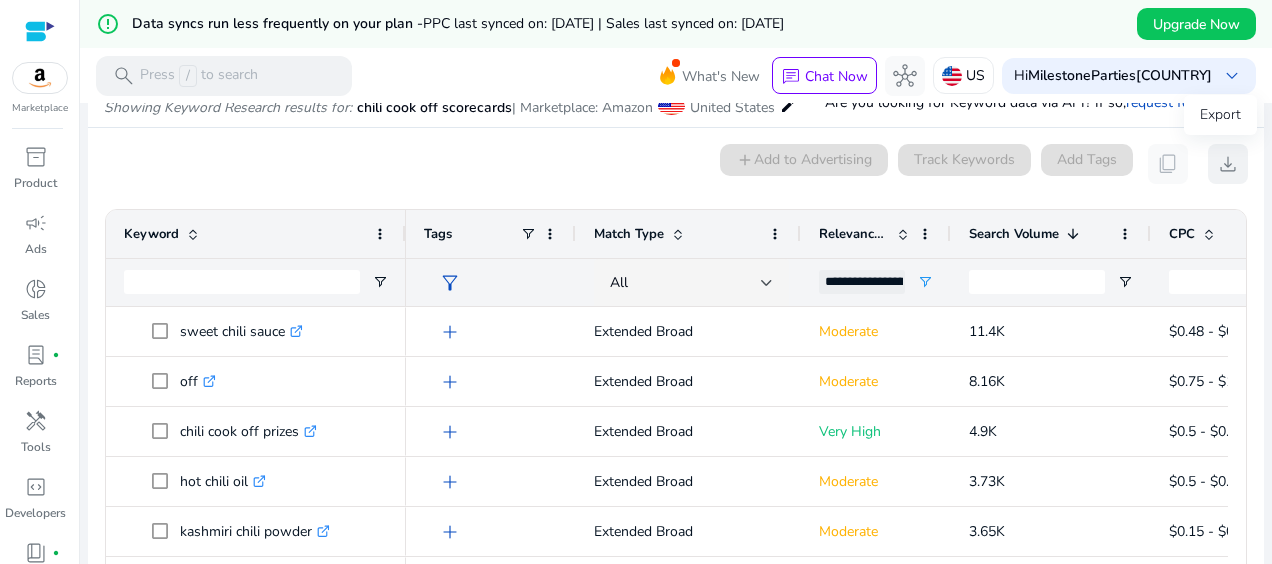 click on "download" 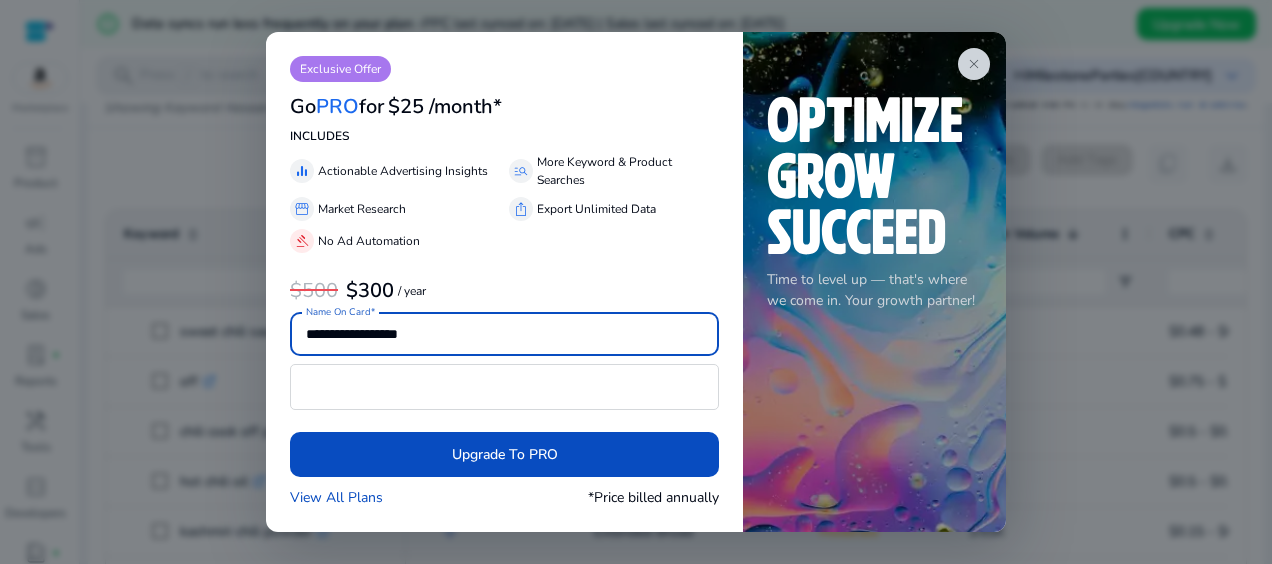 click at bounding box center (636, 282) 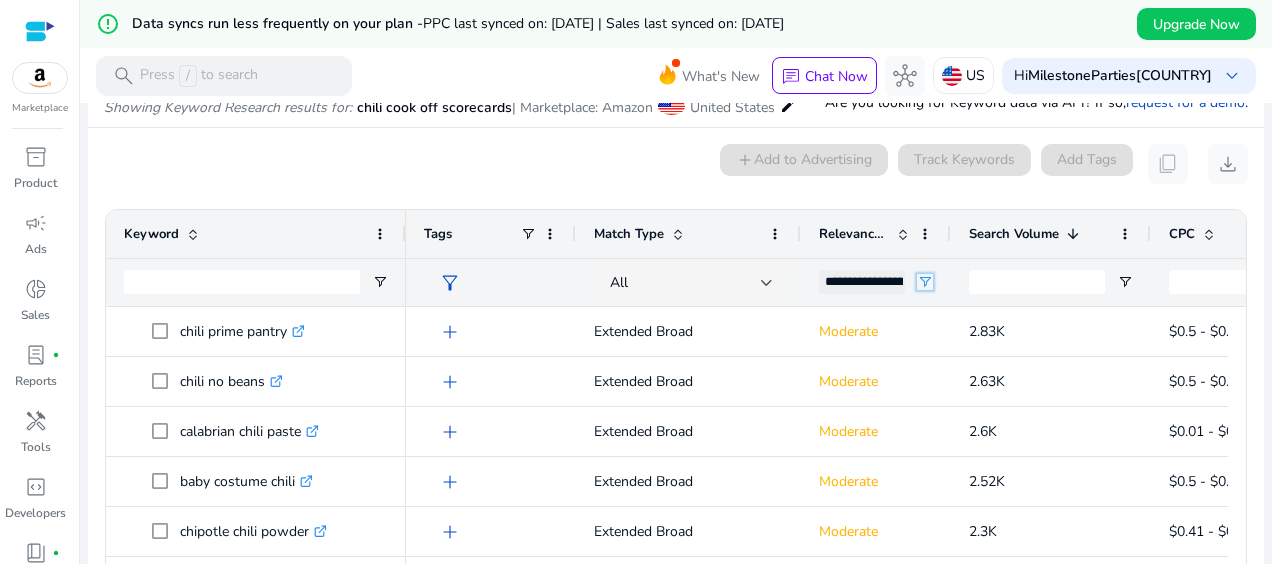 click at bounding box center (925, 282) 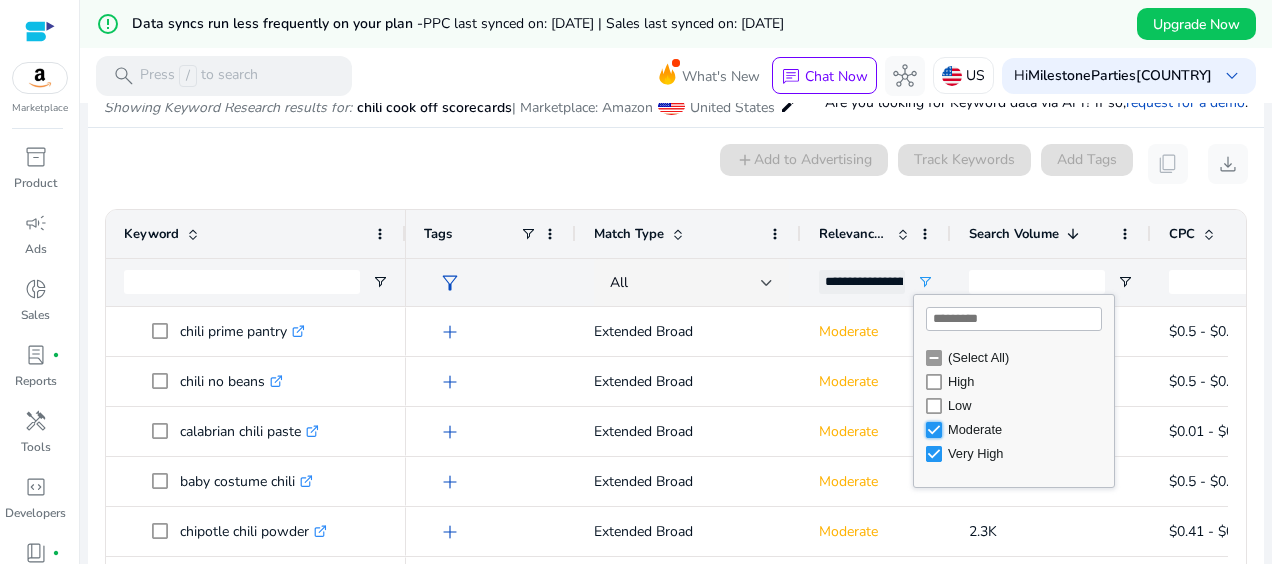 type on "**********" 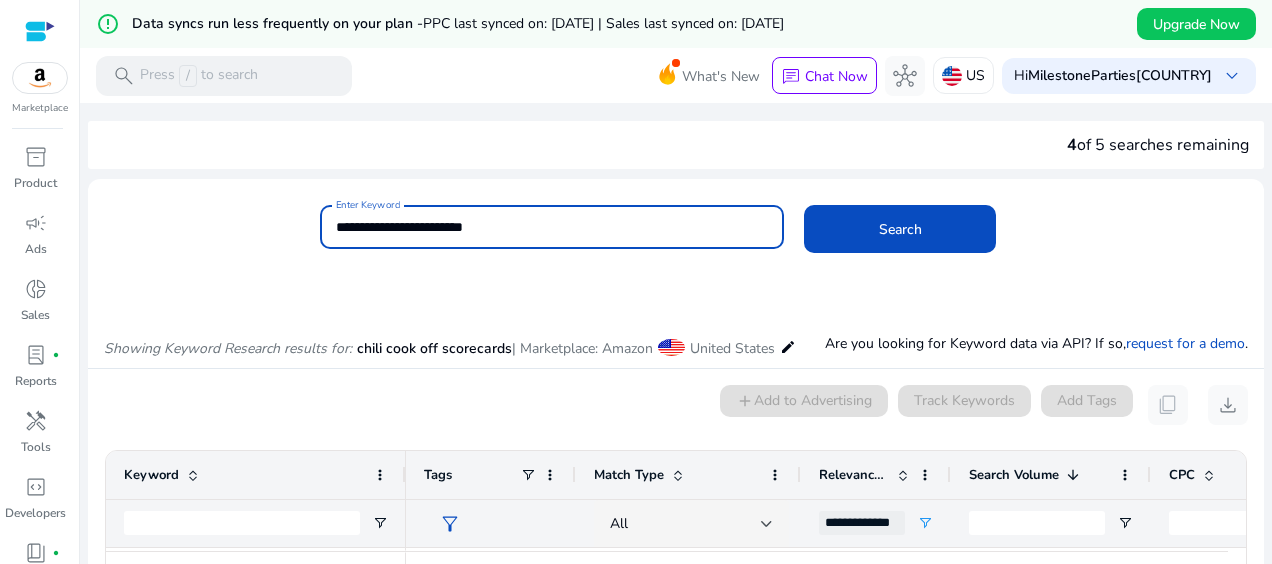 drag, startPoint x: 539, startPoint y: 226, endPoint x: 232, endPoint y: 225, distance: 307.00162 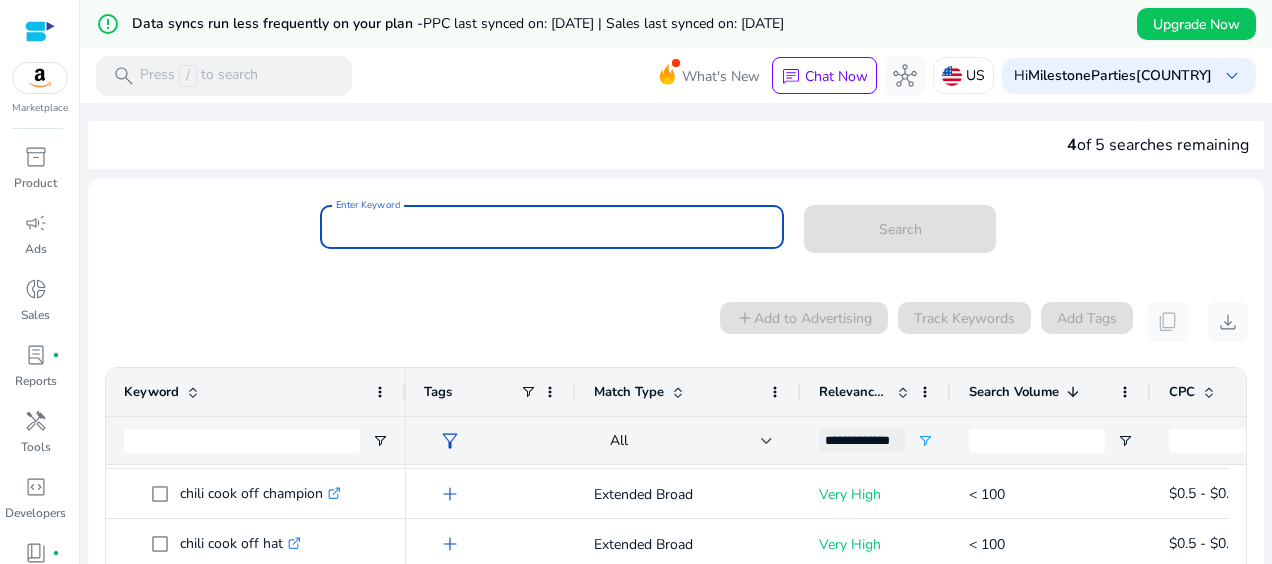 paste on "**********" 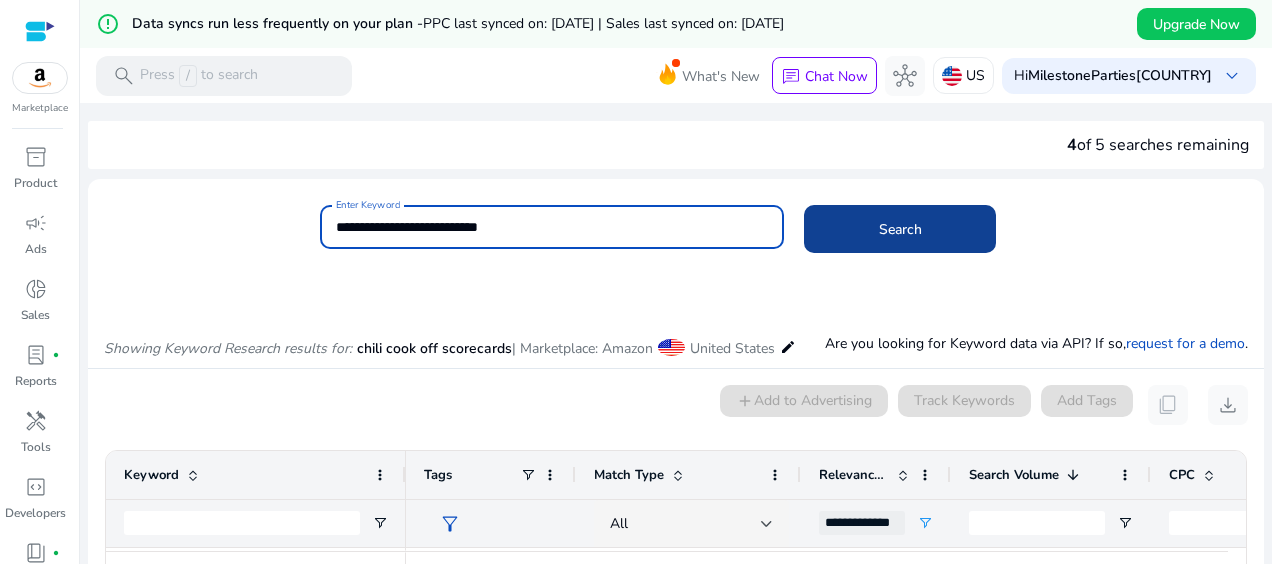 type on "**********" 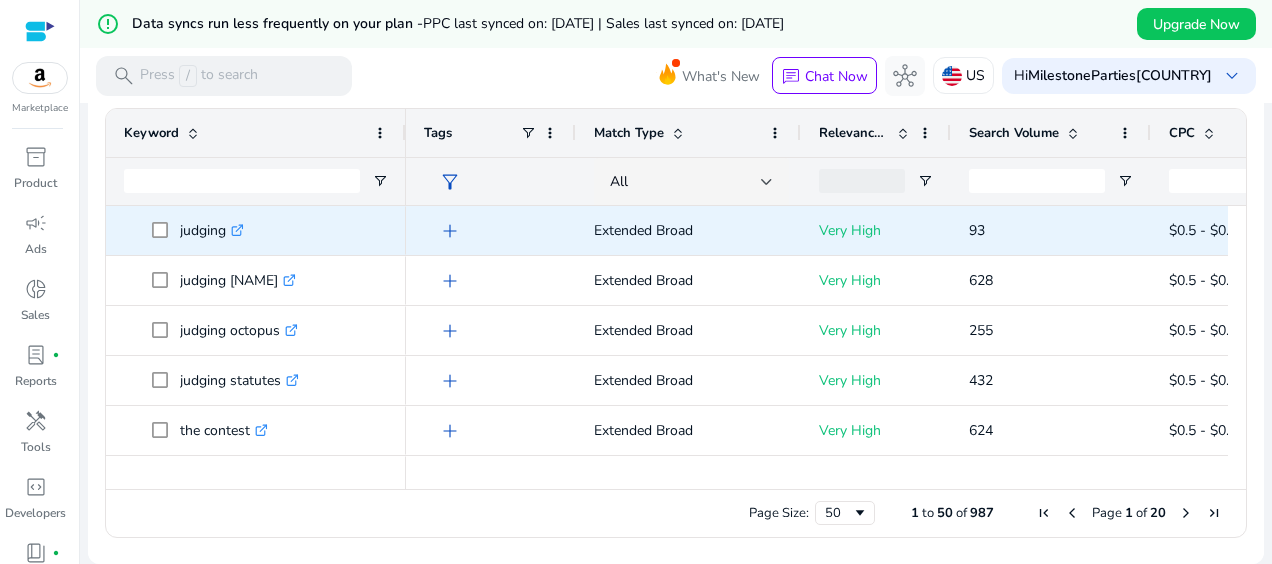 scroll, scrollTop: 362, scrollLeft: 0, axis: vertical 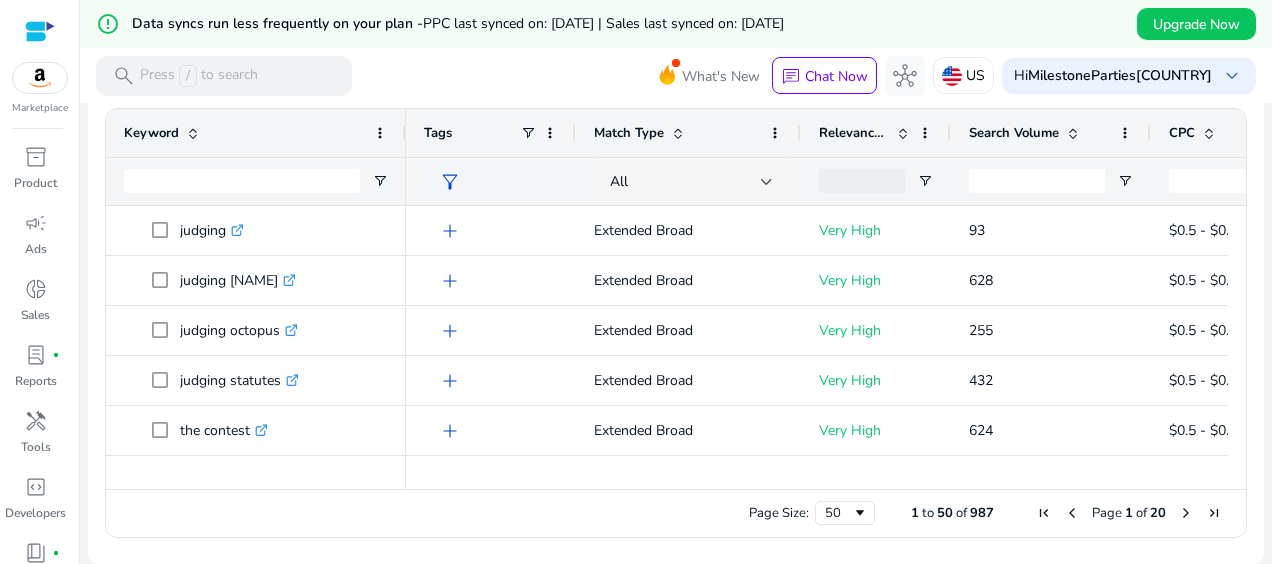 click at bounding box center [1073, 133] 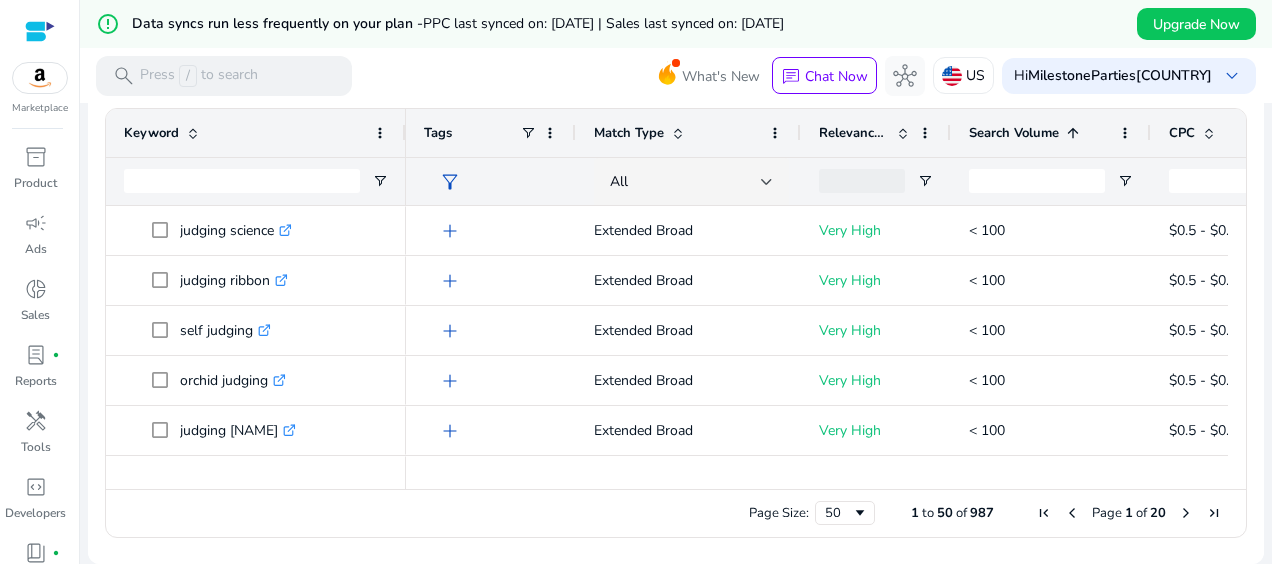 click at bounding box center (1073, 133) 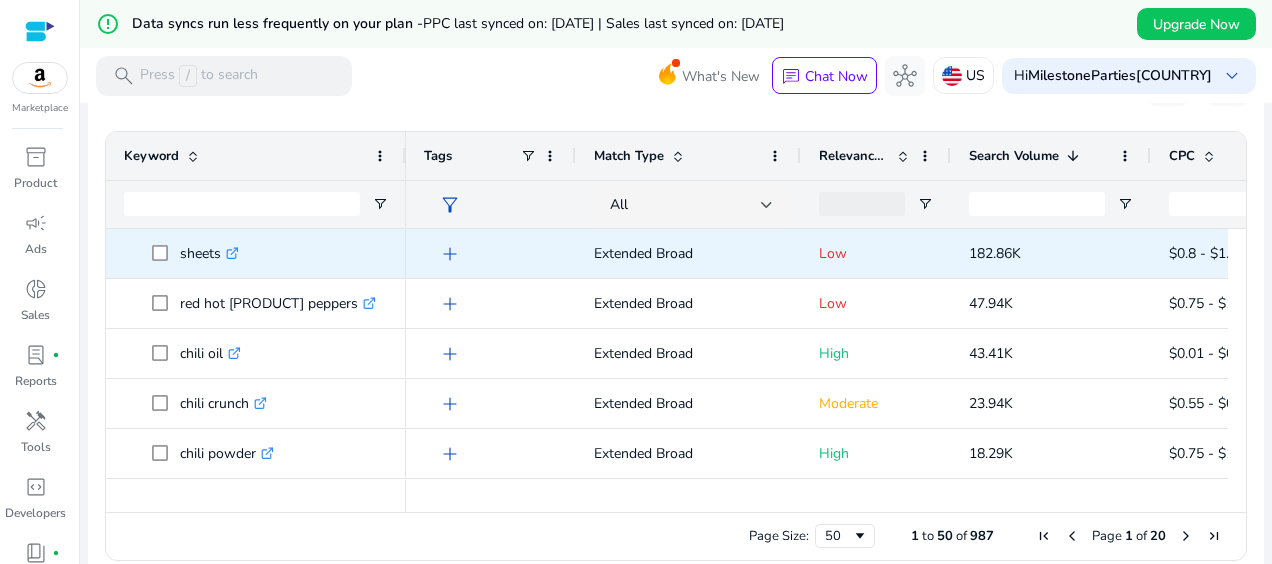 scroll, scrollTop: 362, scrollLeft: 0, axis: vertical 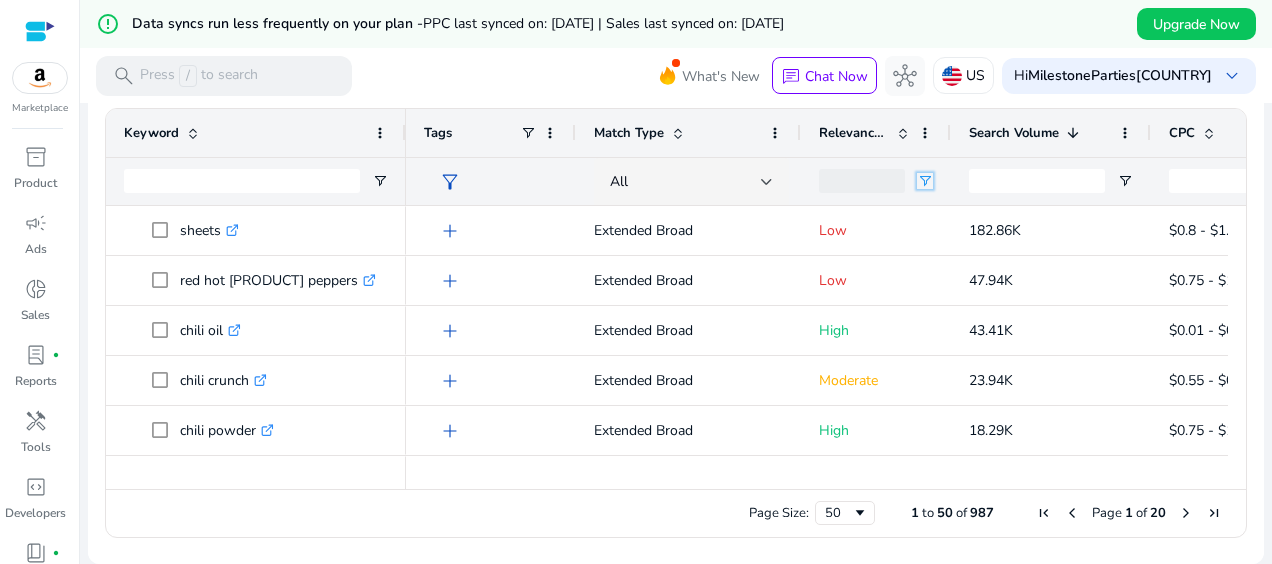 click at bounding box center (925, 181) 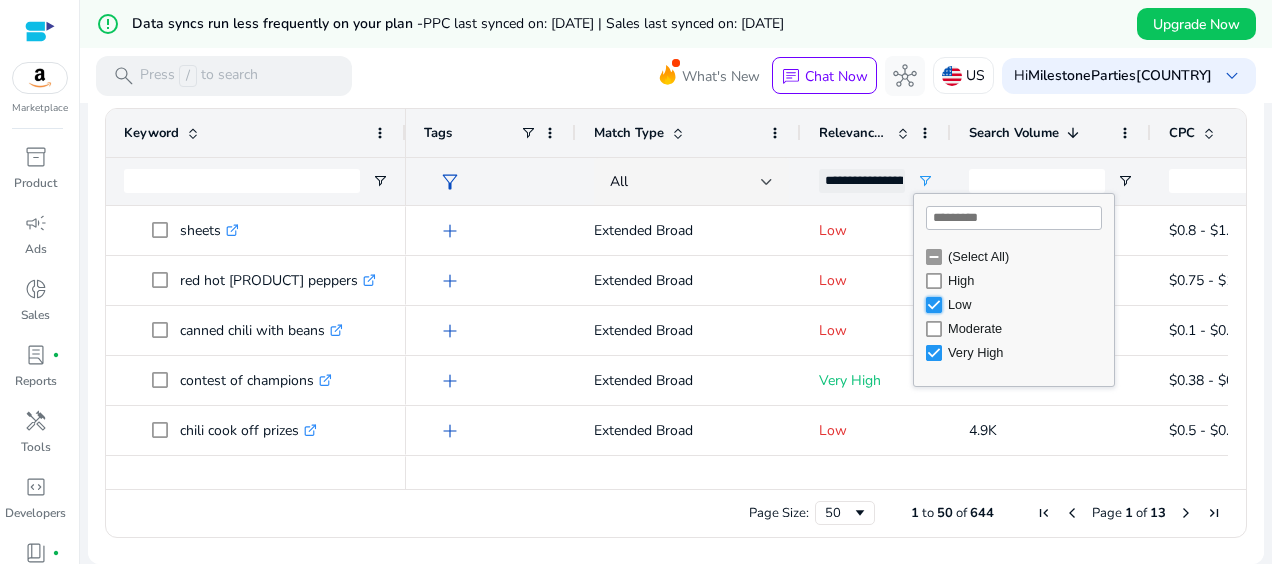 type on "**********" 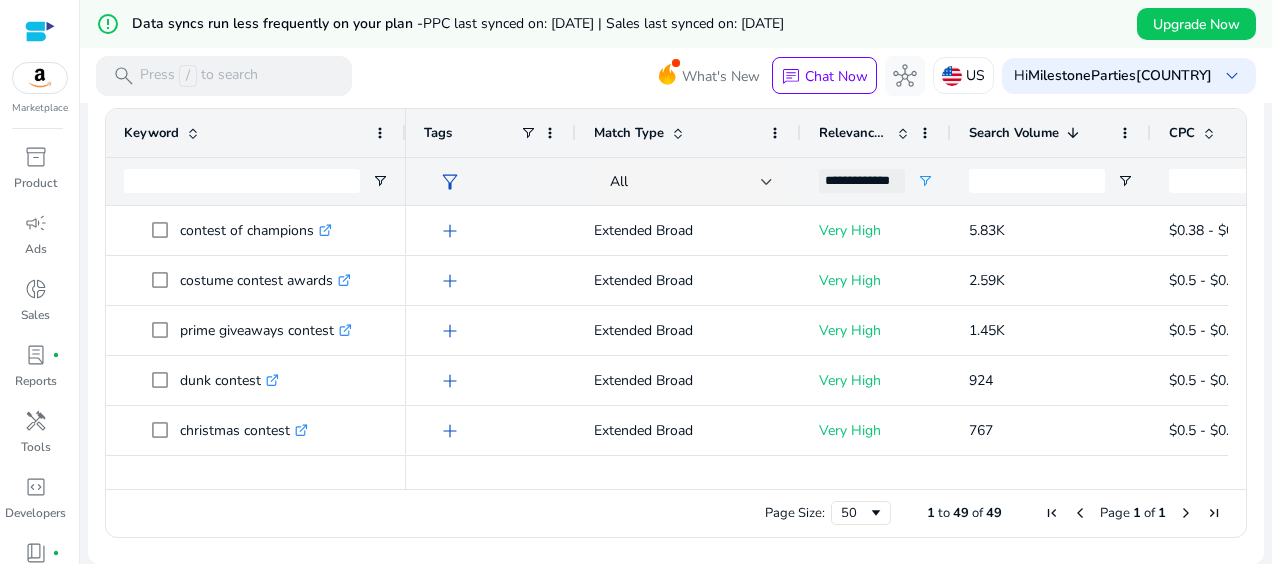 click on "search   Press  /  to search  What's New  chat  Chat Now  hub  US  Hi  MilestonePartiesUS  keyboard_arrow_down" at bounding box center [676, 75] 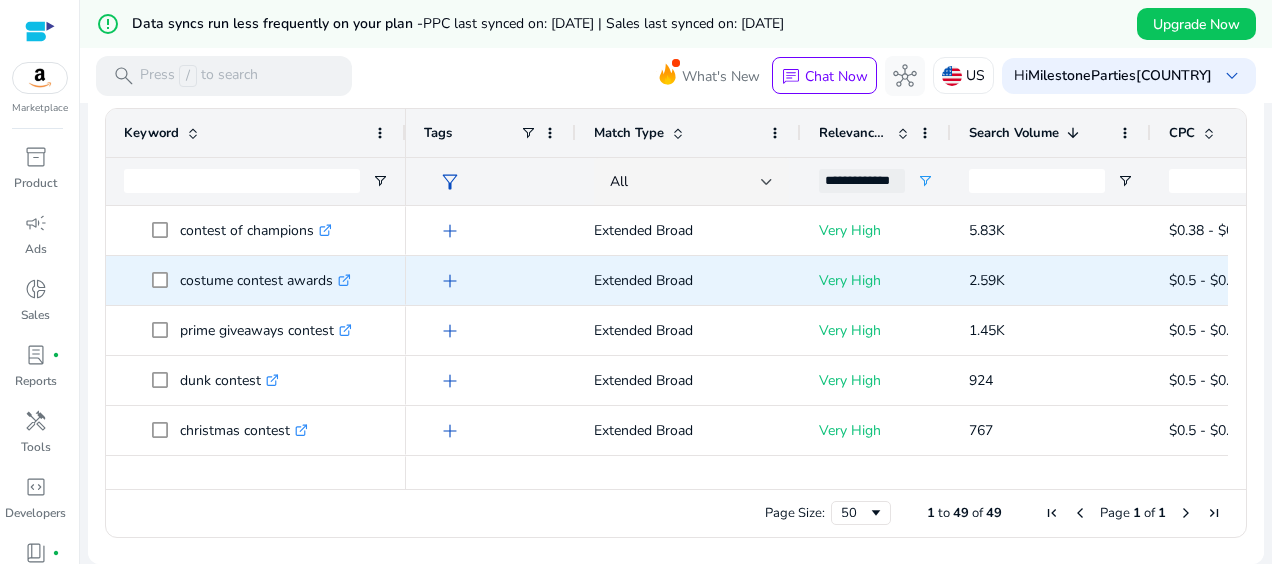 scroll, scrollTop: 100, scrollLeft: 0, axis: vertical 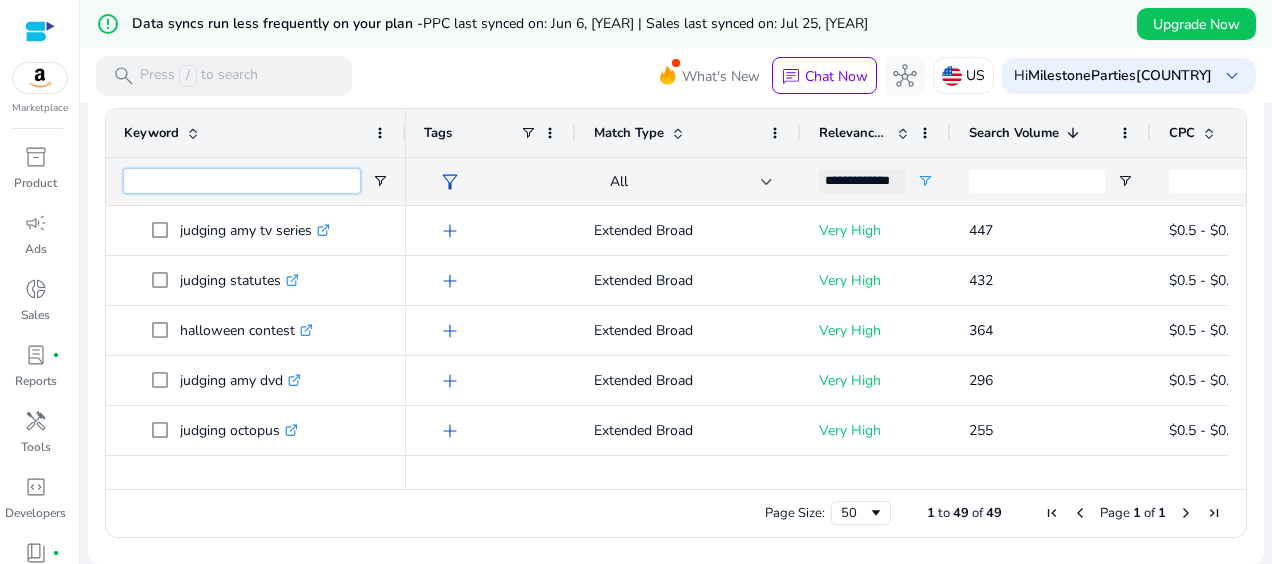 click at bounding box center (242, 181) 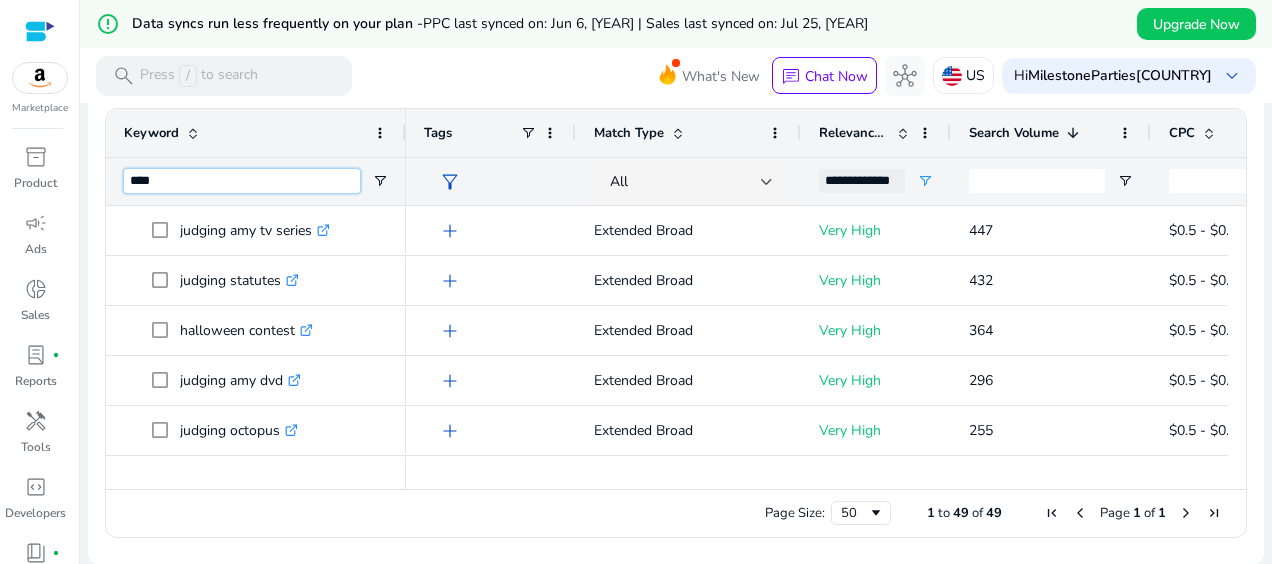 type on "*****" 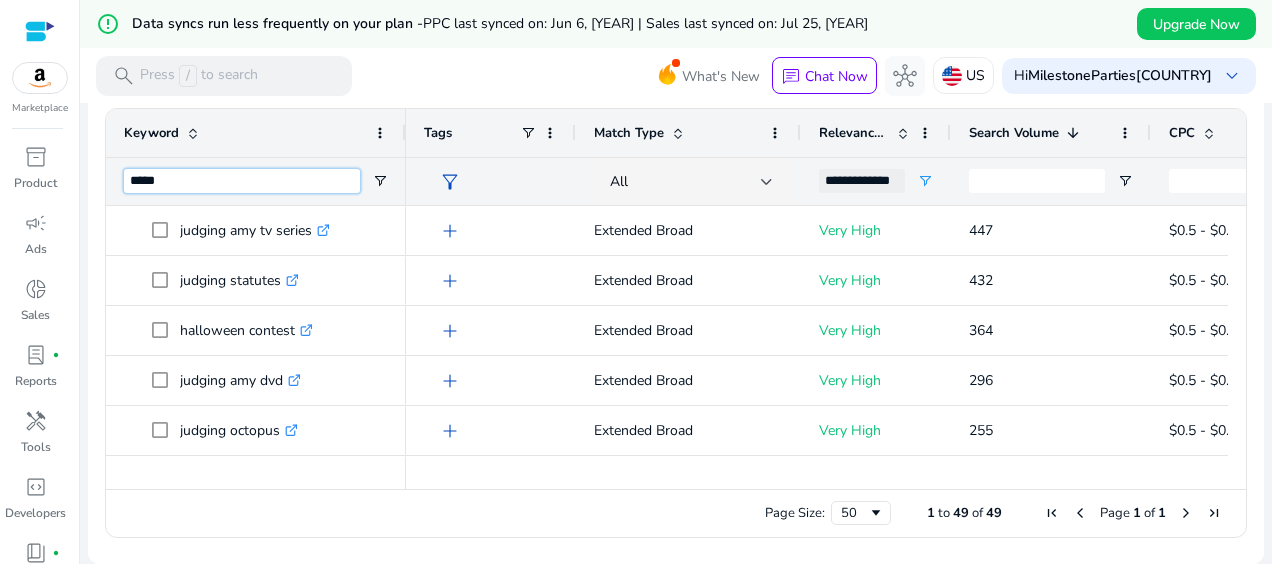 type on "***" 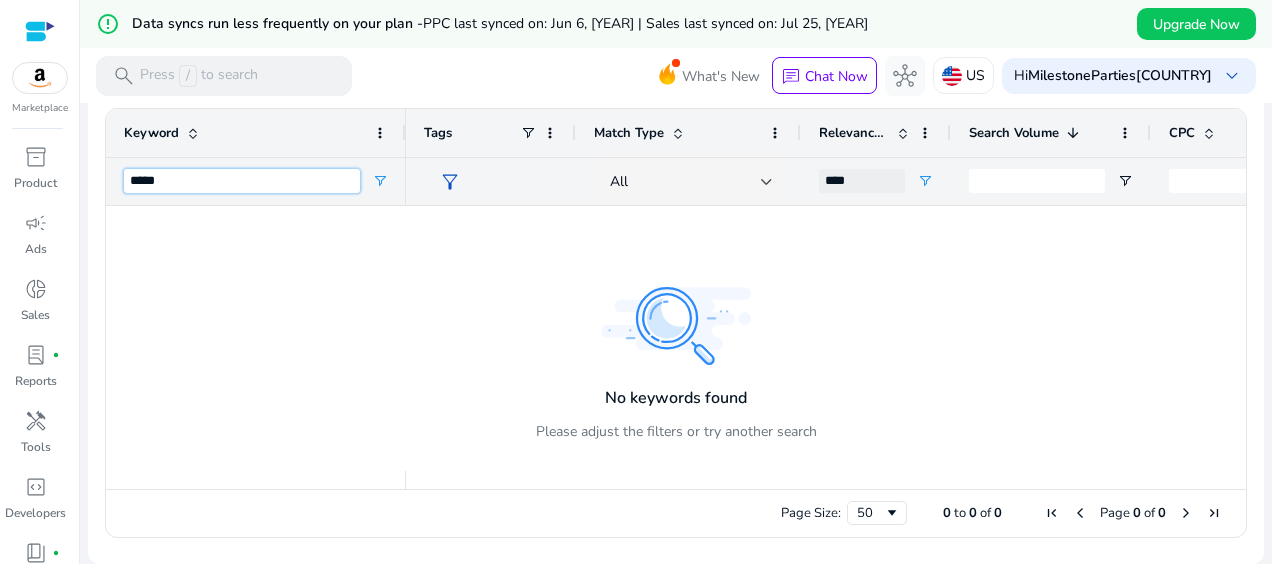 scroll, scrollTop: 0, scrollLeft: 0, axis: both 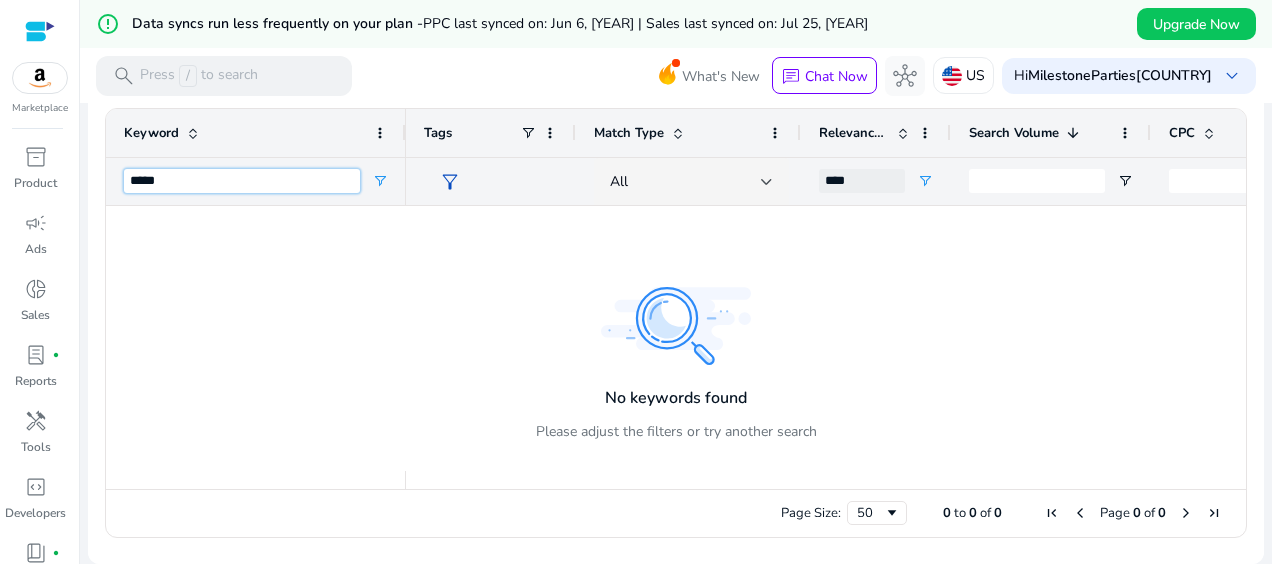 drag, startPoint x: 232, startPoint y: 181, endPoint x: -4, endPoint y: 187, distance: 236.07626 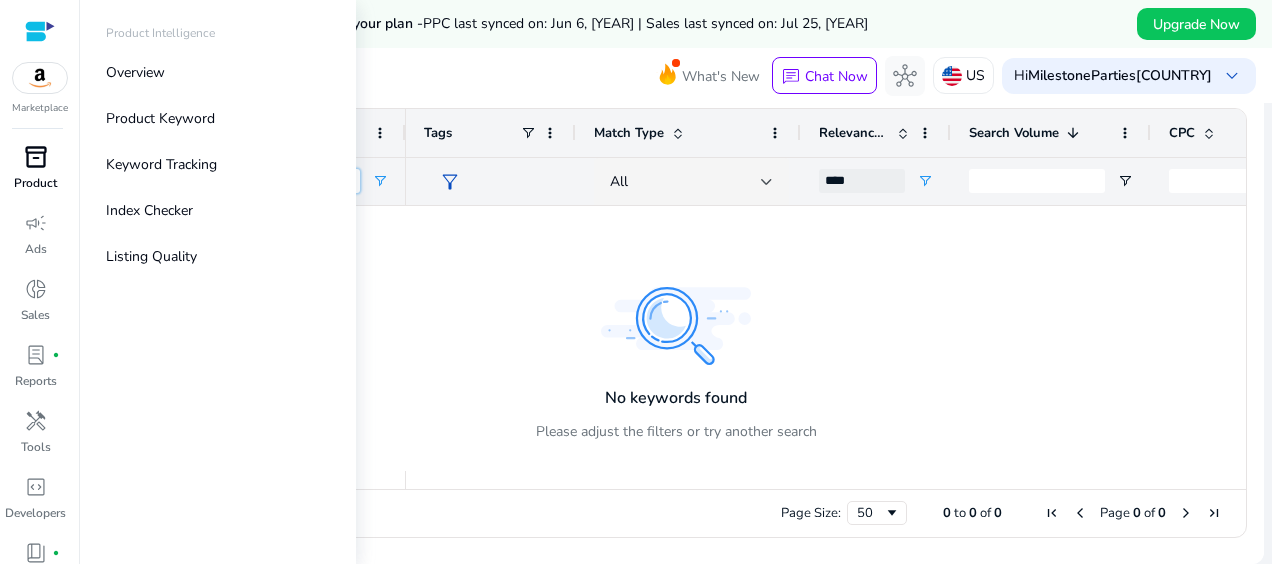 type 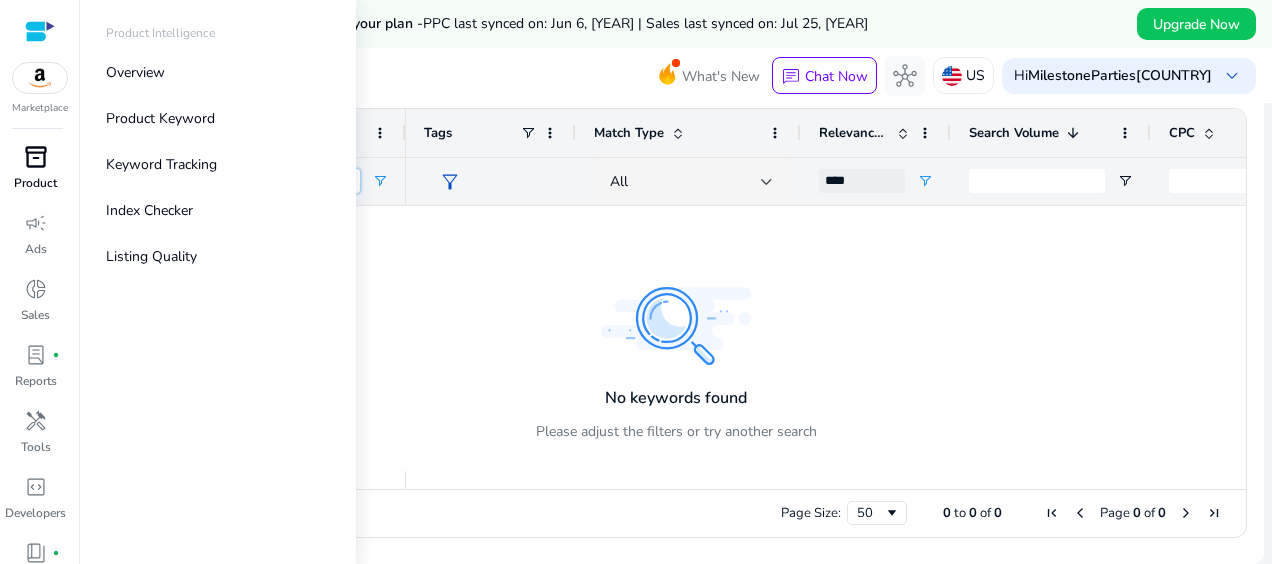 type on "**********" 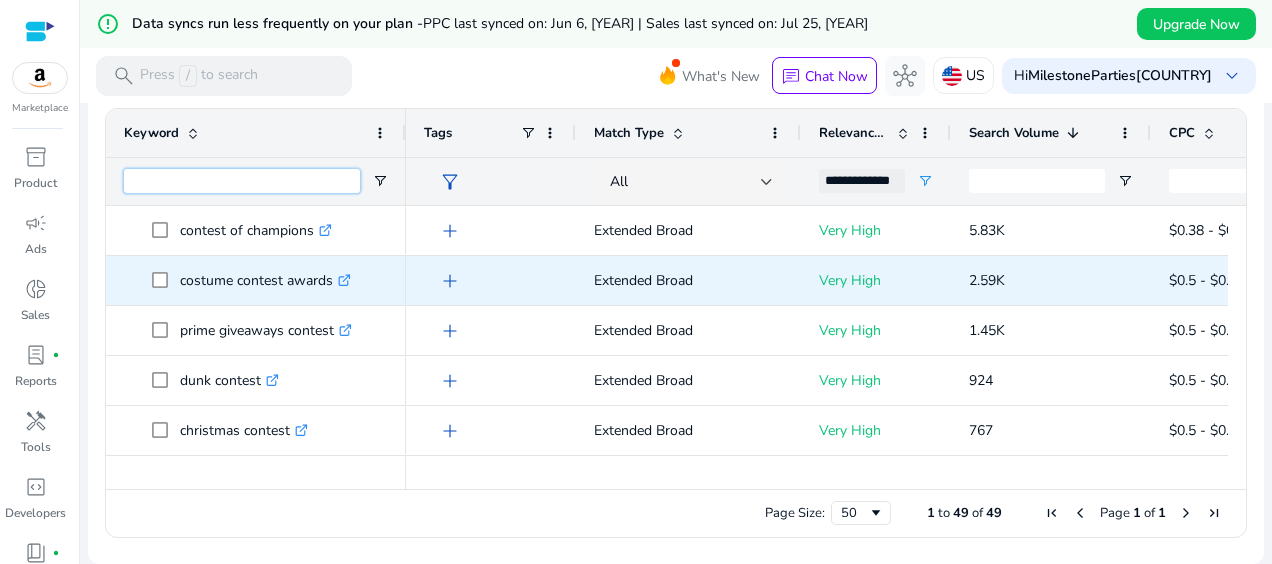 scroll, scrollTop: 94, scrollLeft: 0, axis: vertical 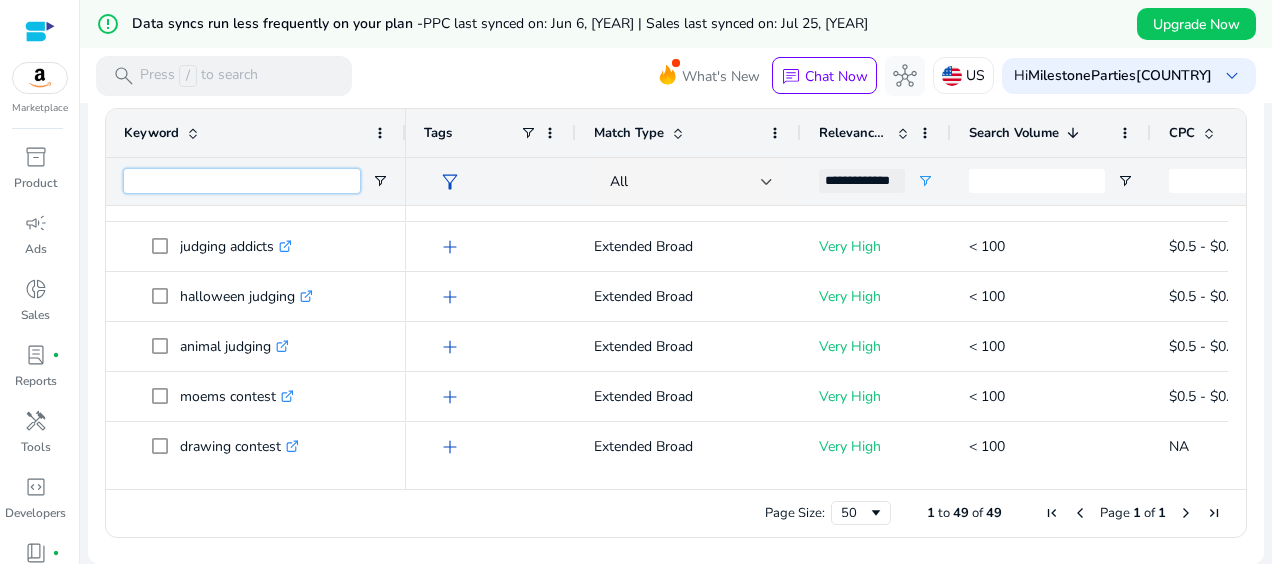 type 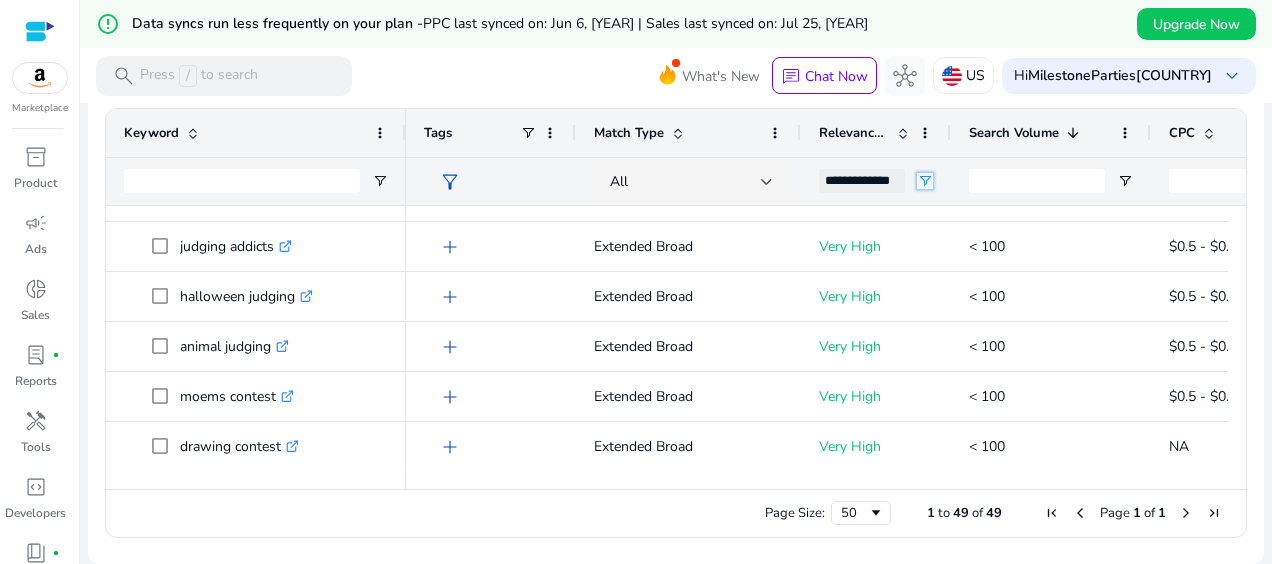 click at bounding box center [925, 181] 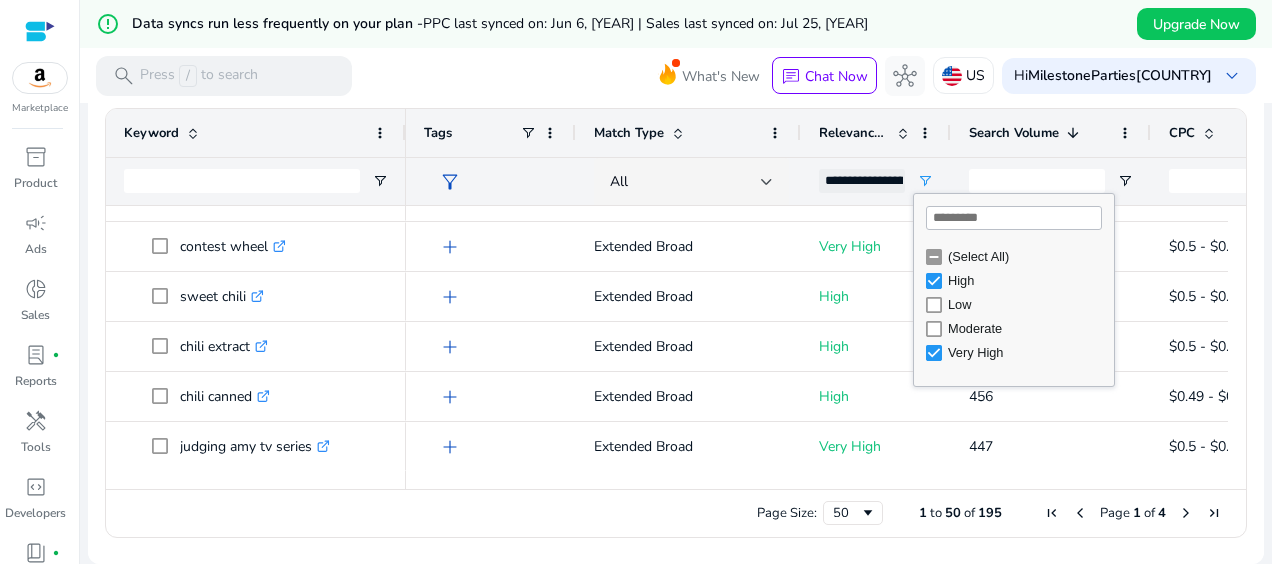 click on "Low" at bounding box center (1014, 305) 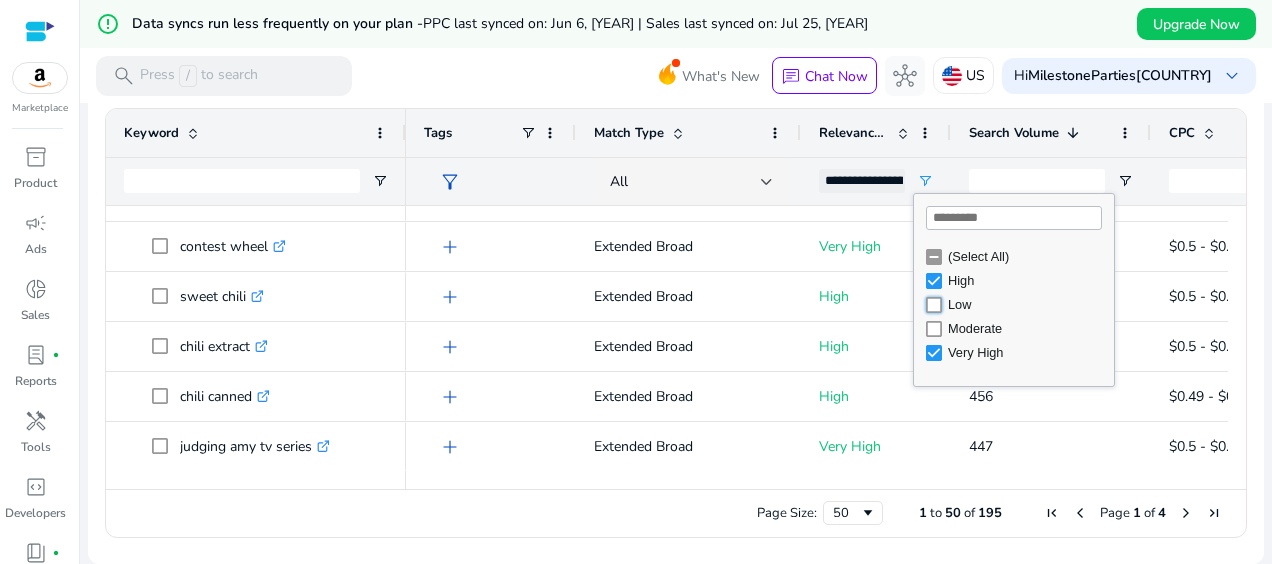 type on "**********" 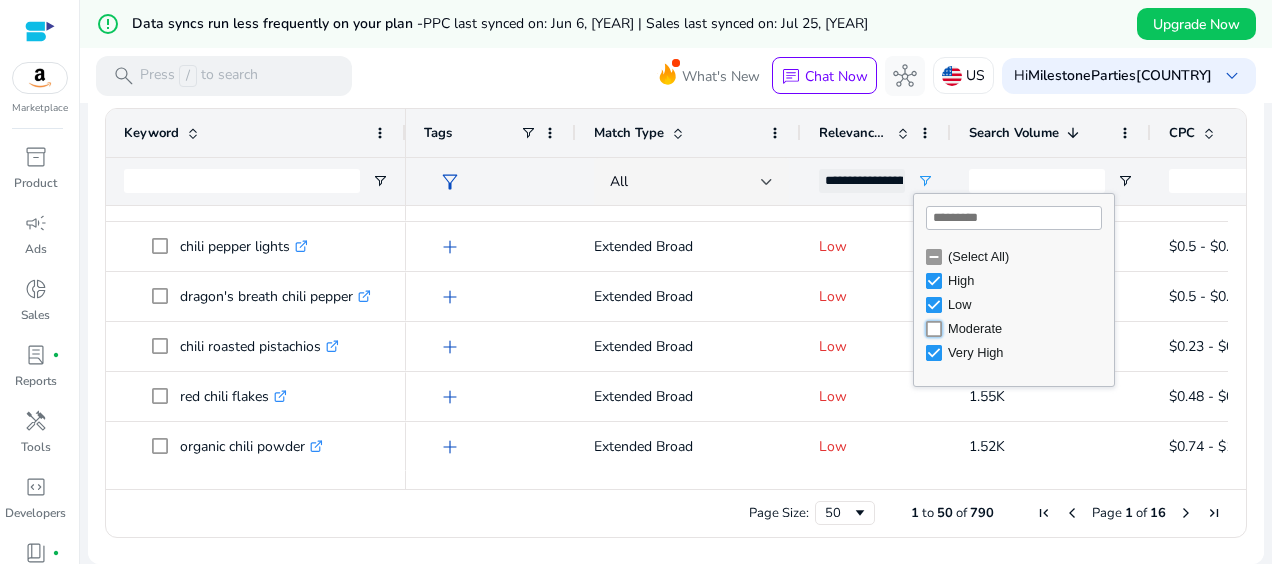 type 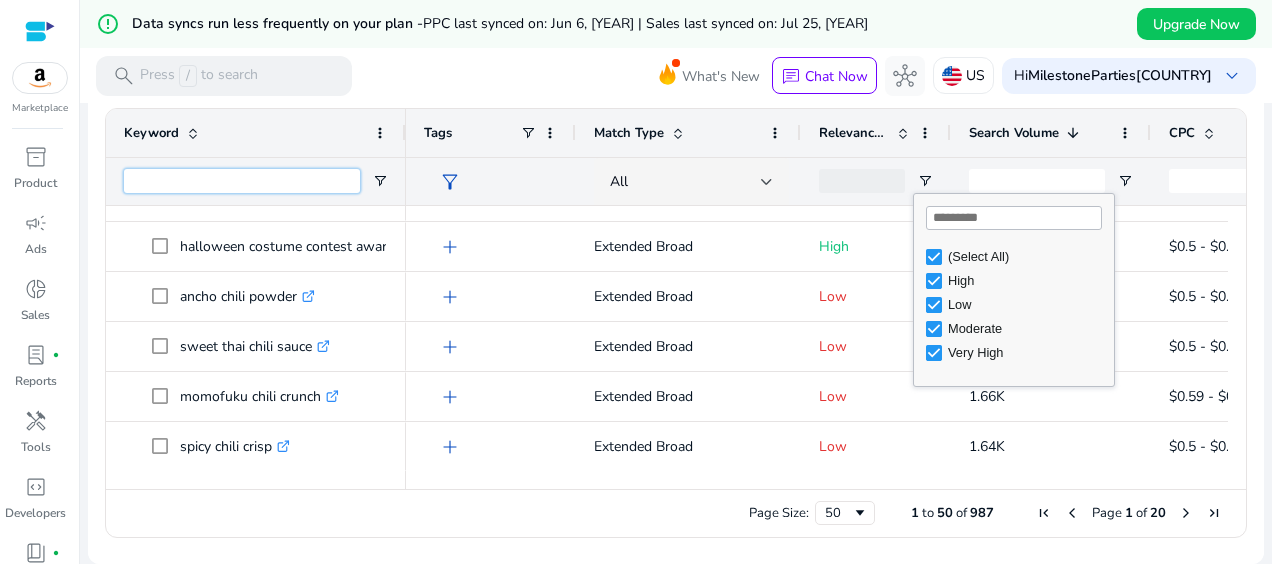 click at bounding box center (242, 181) 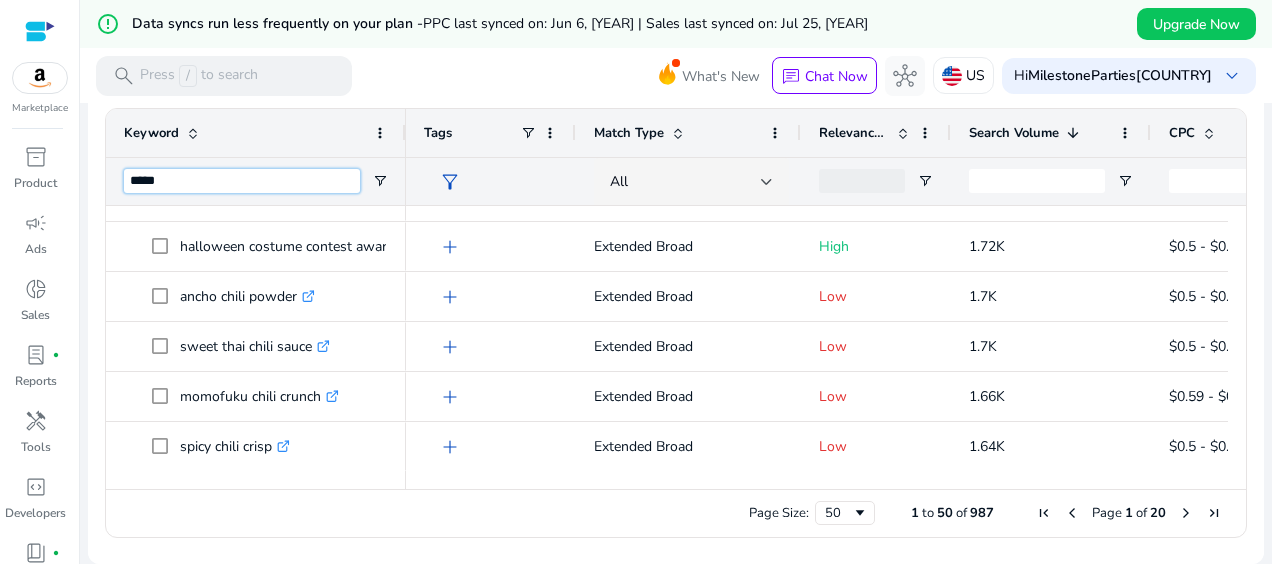 type on "*****" 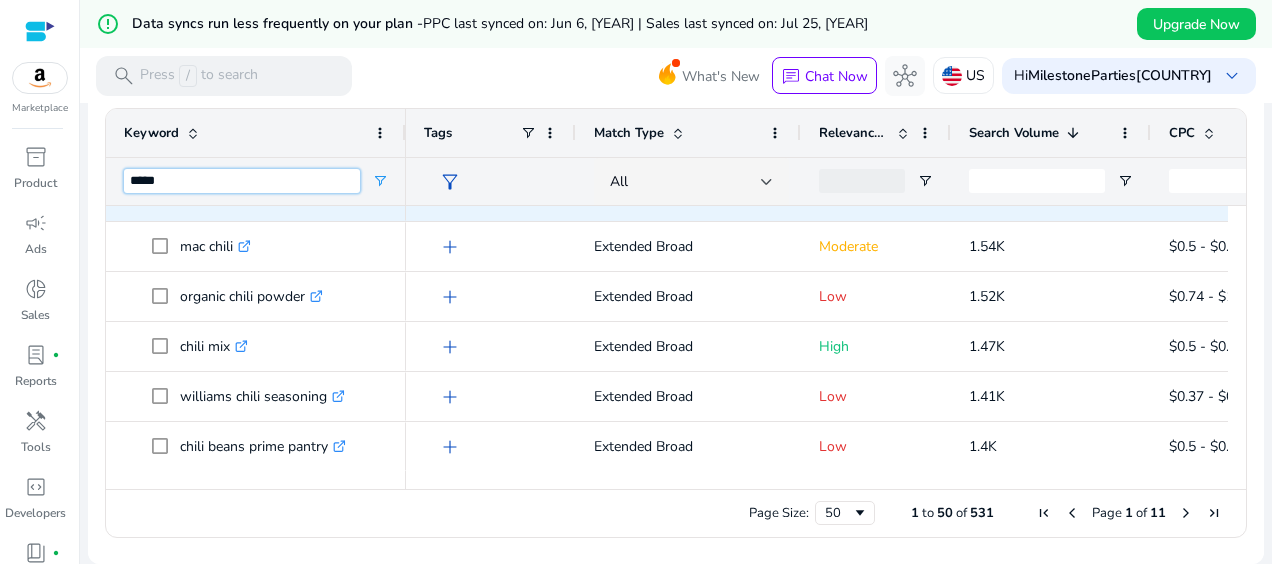 scroll, scrollTop: 2134, scrollLeft: 0, axis: vertical 